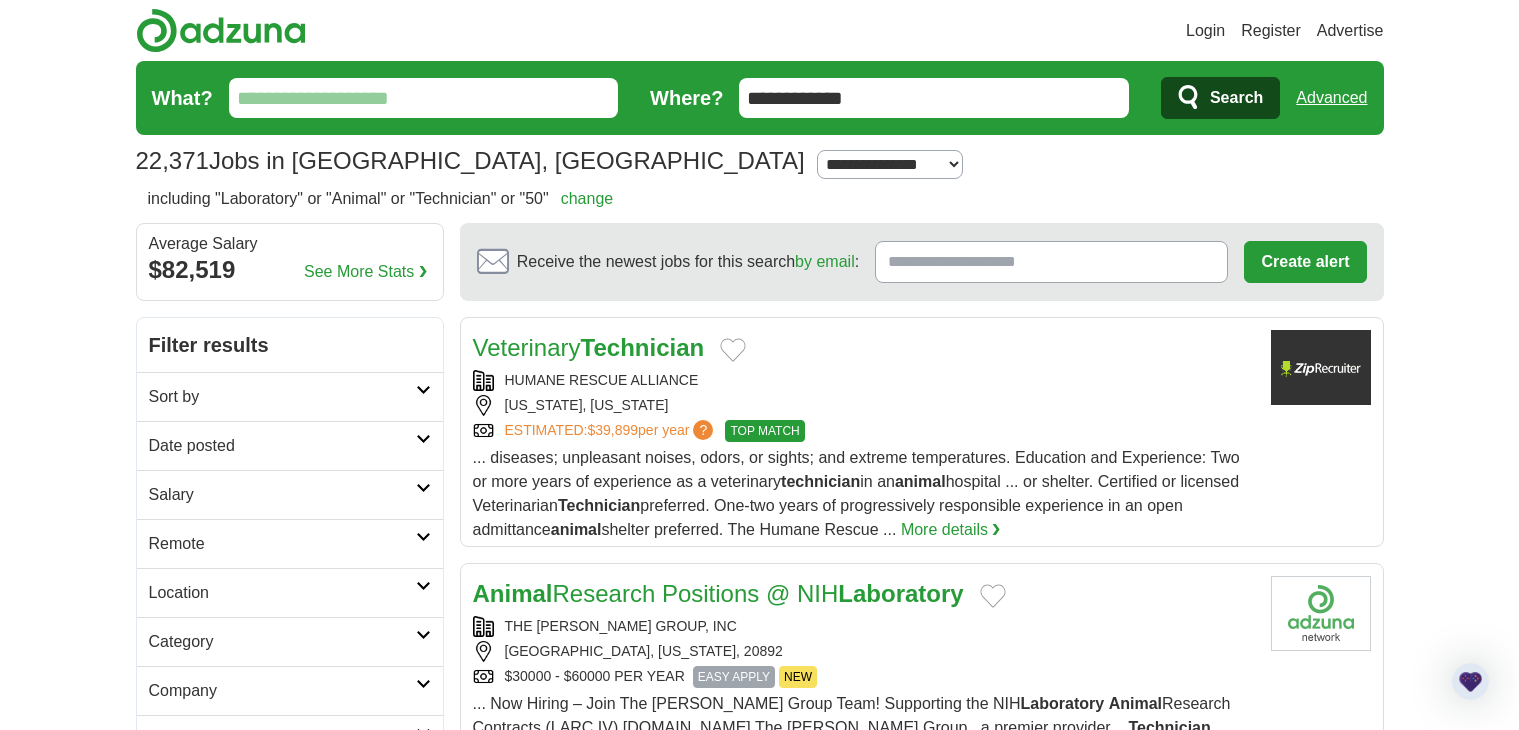 scroll, scrollTop: 404, scrollLeft: 0, axis: vertical 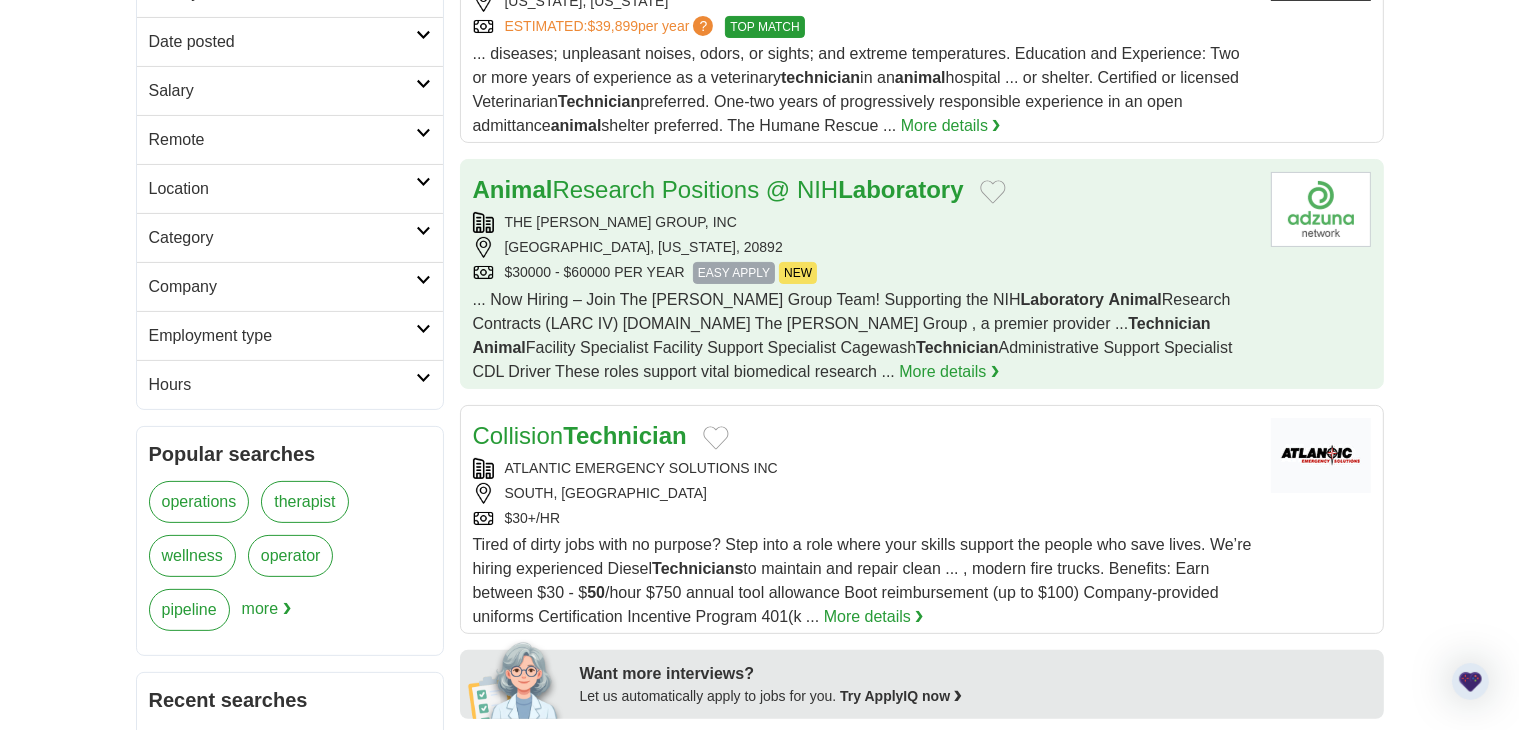 click on "[GEOGRAPHIC_DATA], [US_STATE], 20892" at bounding box center [864, 247] 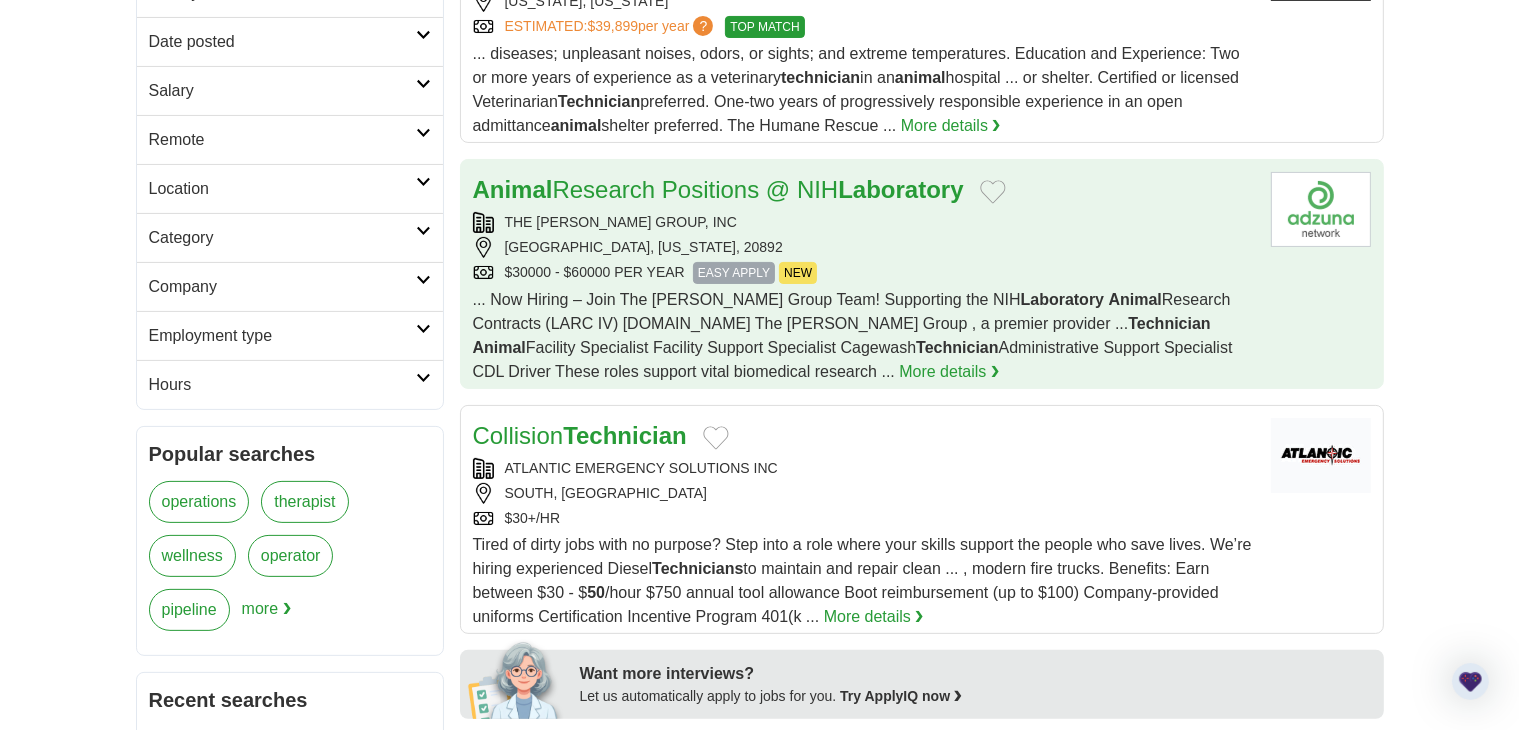 click on "THE [PERSON_NAME] GROUP, INC" at bounding box center (864, 222) 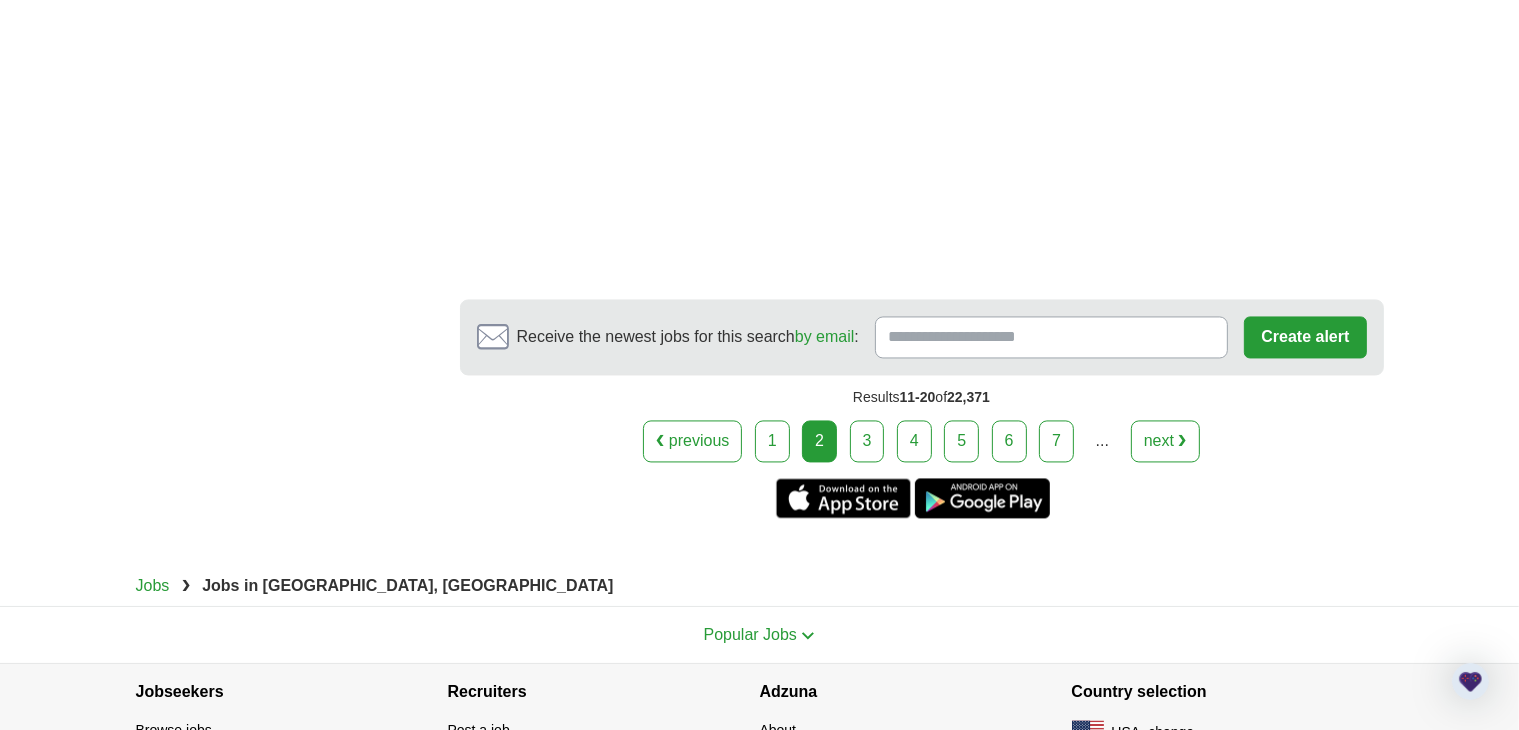 scroll, scrollTop: 4026, scrollLeft: 0, axis: vertical 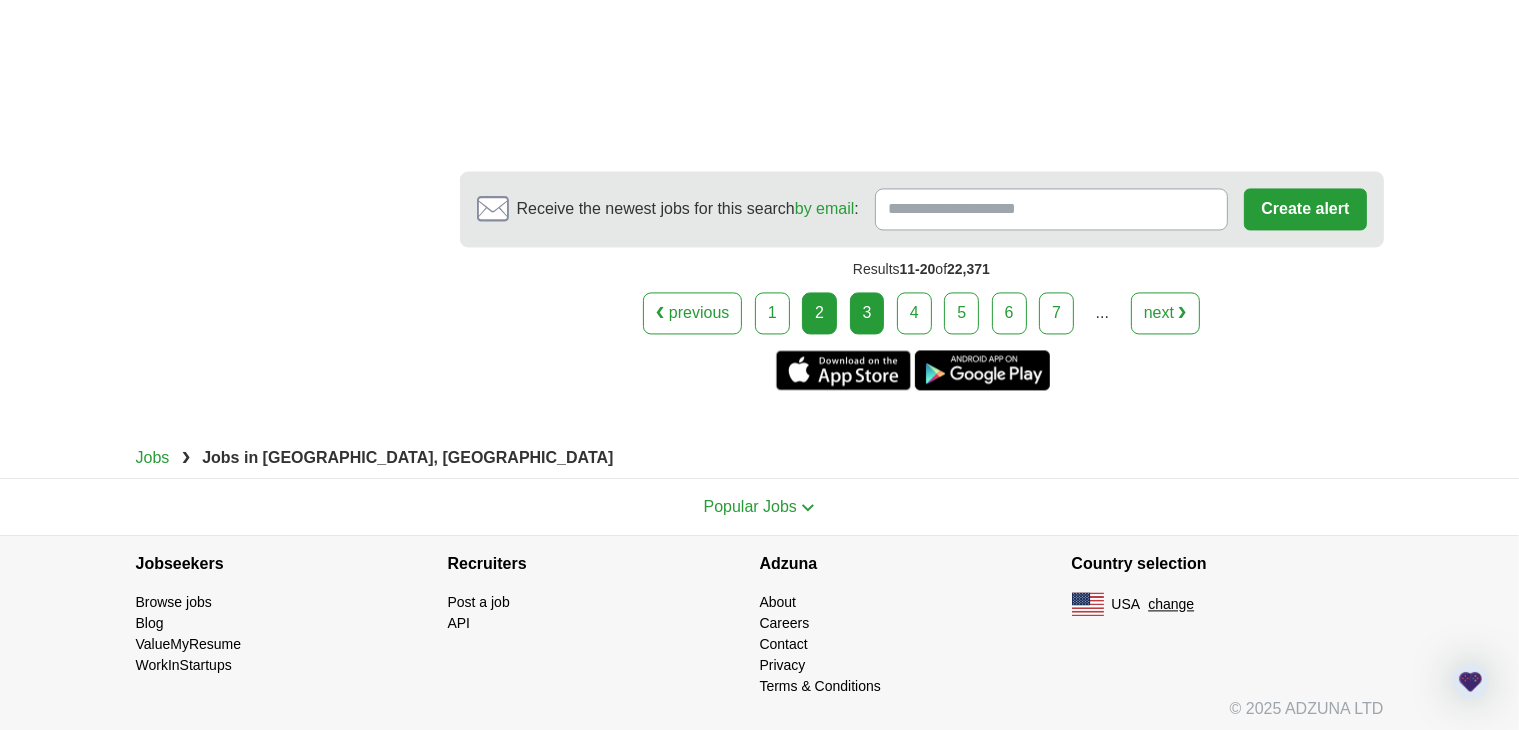 click on "3" at bounding box center [867, 313] 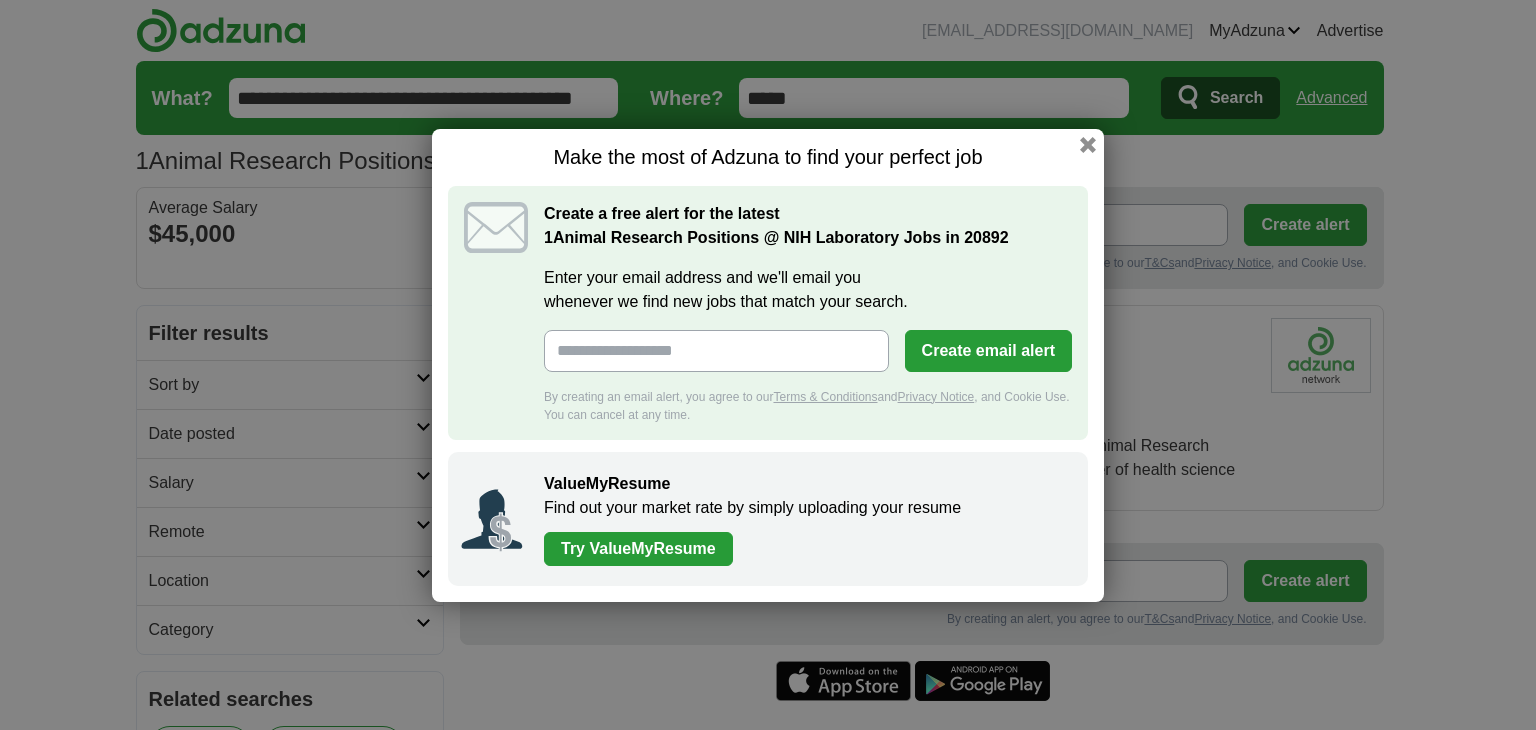 scroll, scrollTop: 0, scrollLeft: 0, axis: both 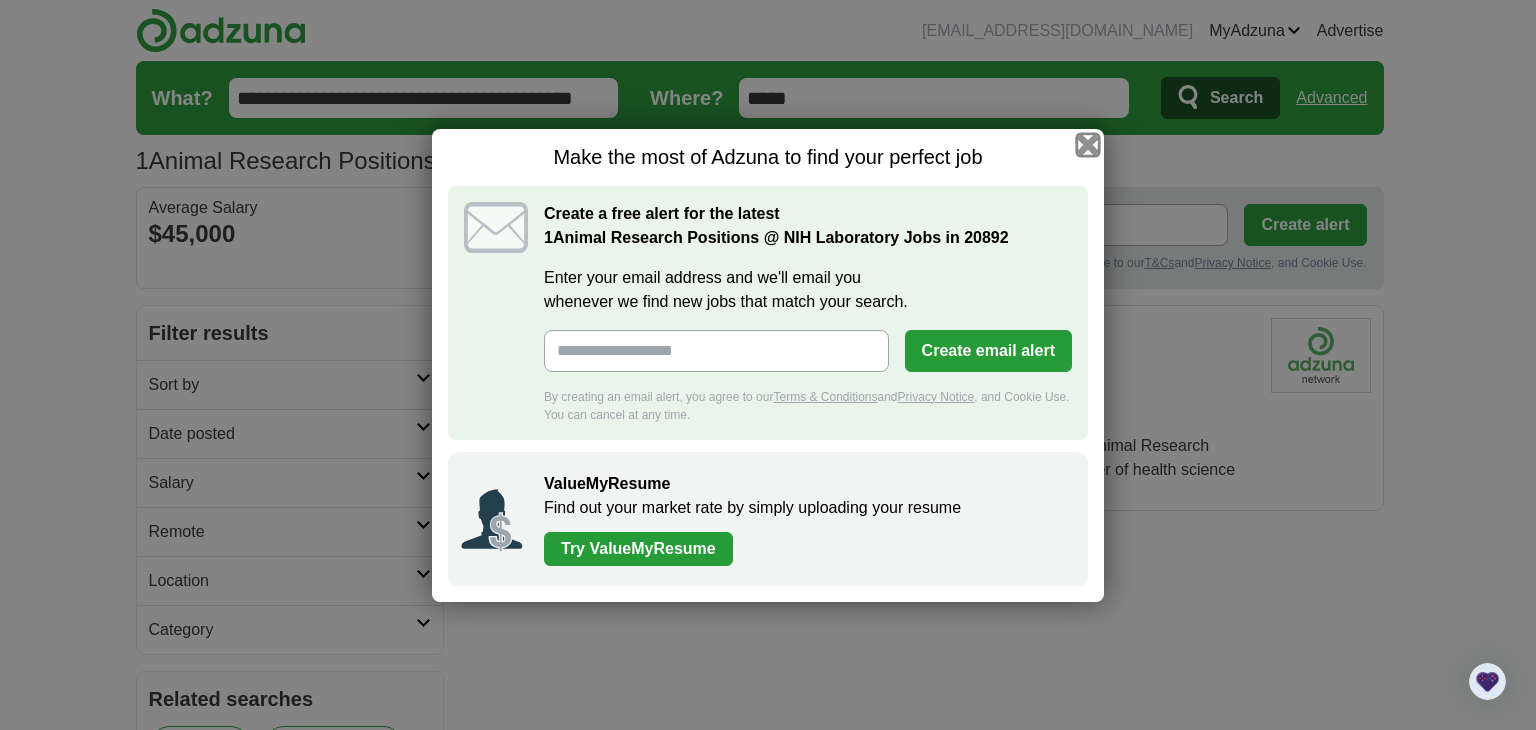 click at bounding box center [1088, 144] 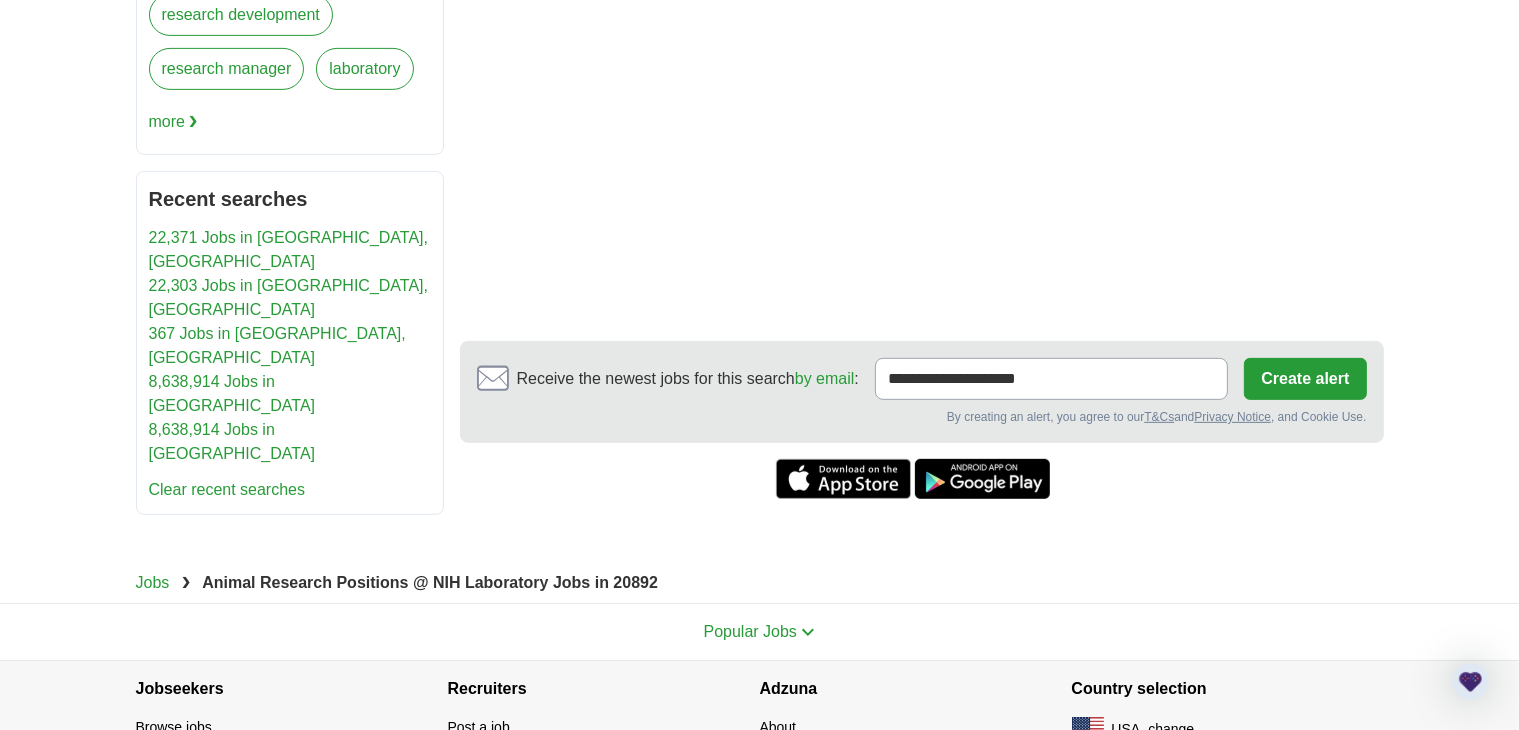 scroll, scrollTop: 899, scrollLeft: 0, axis: vertical 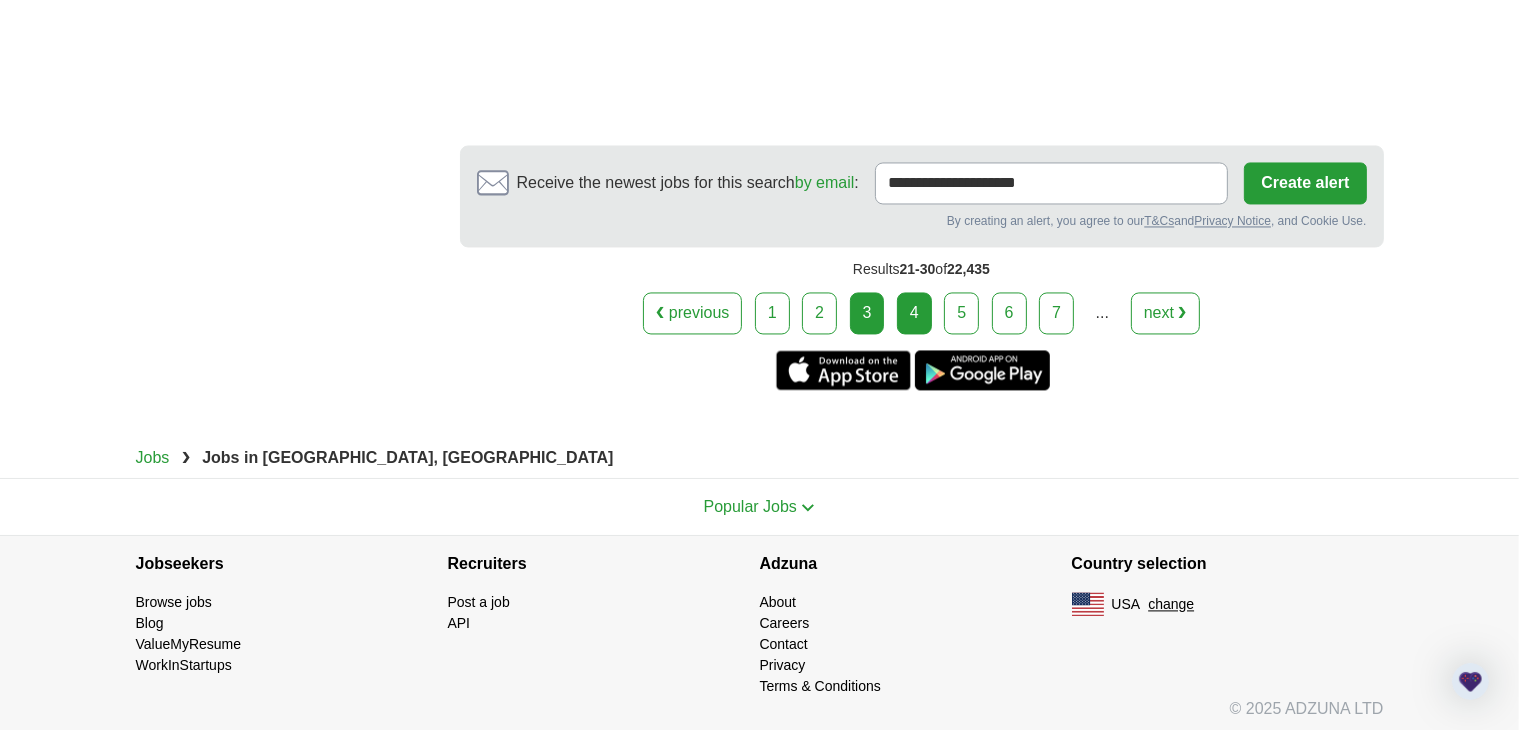 click on "4" at bounding box center [914, 313] 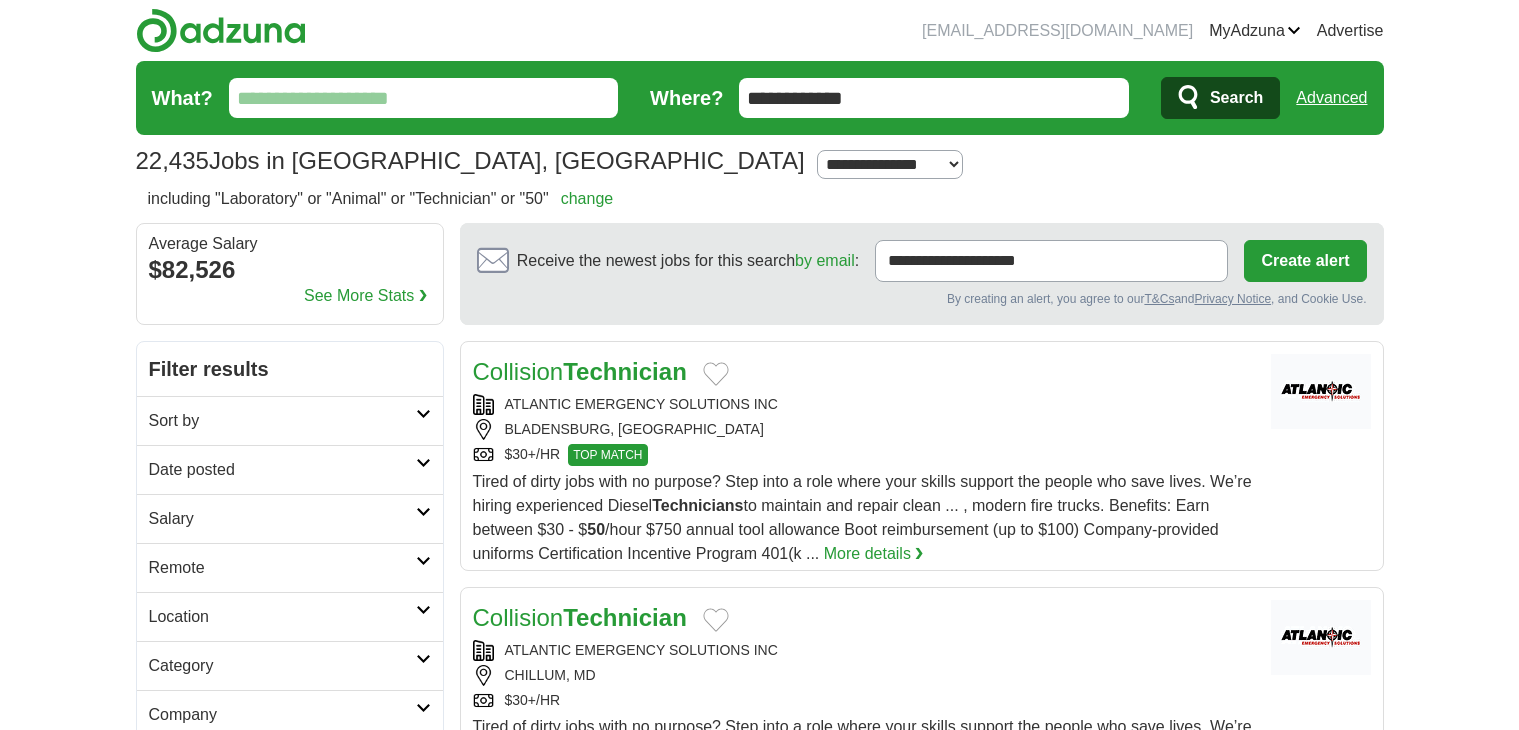 scroll, scrollTop: 0, scrollLeft: 0, axis: both 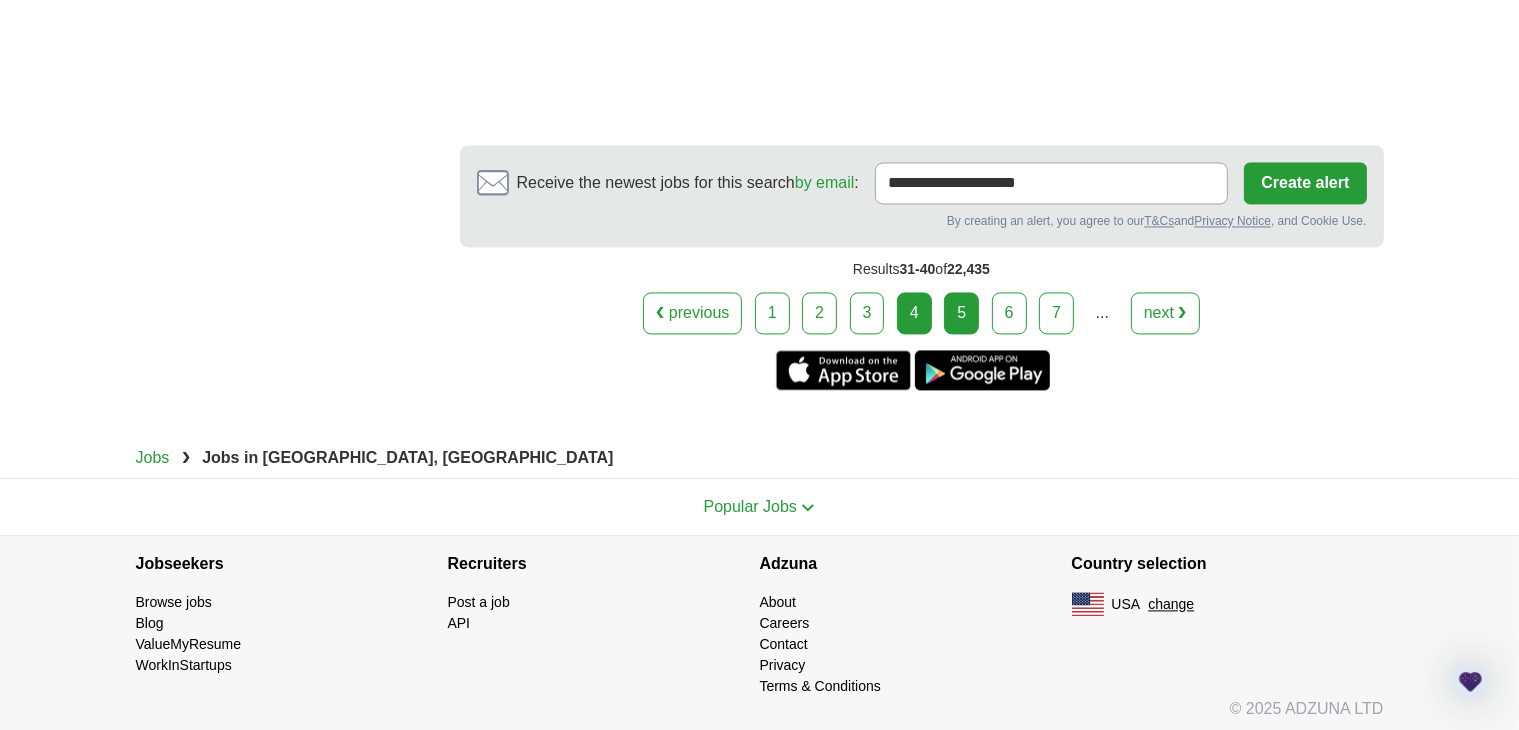 click on "5" at bounding box center [961, 313] 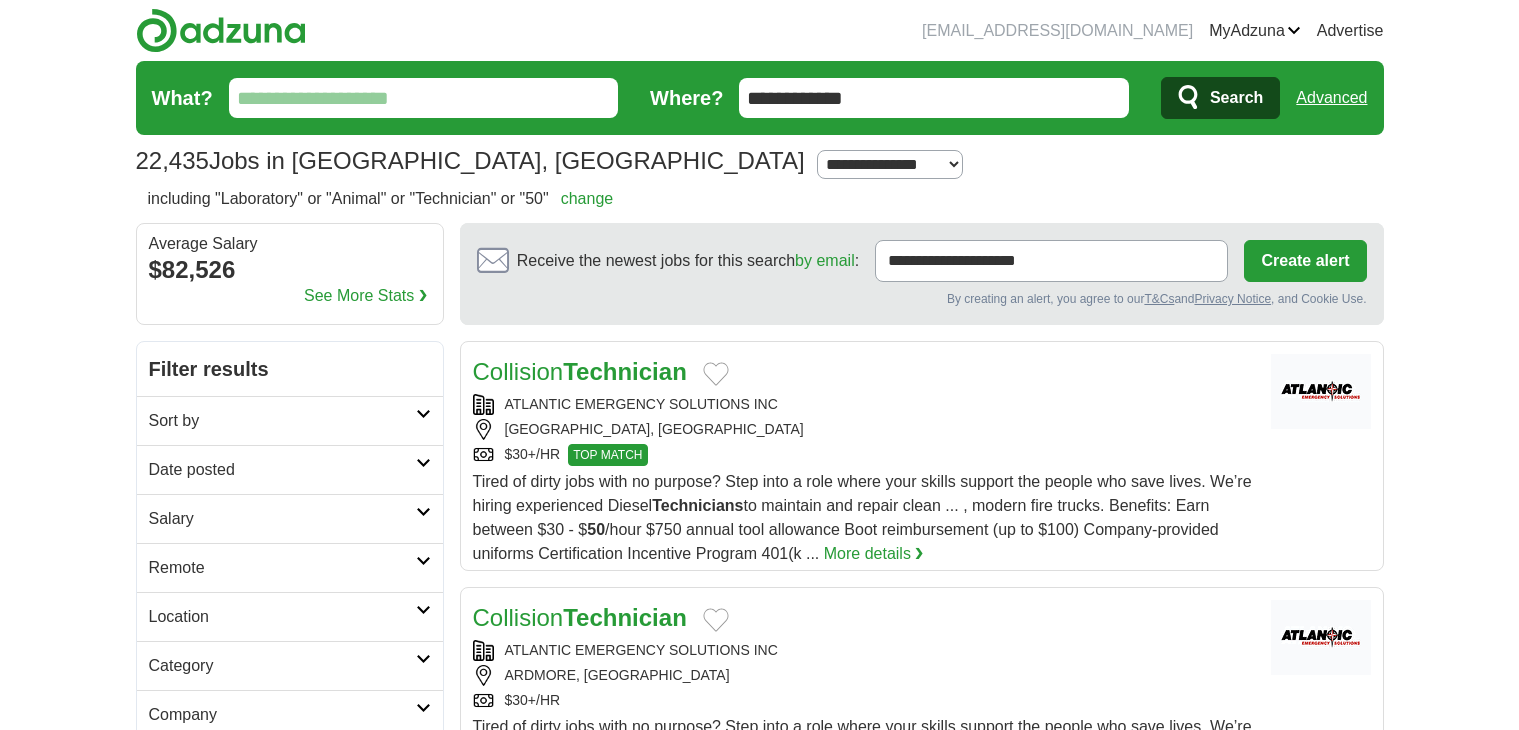 scroll, scrollTop: 0, scrollLeft: 0, axis: both 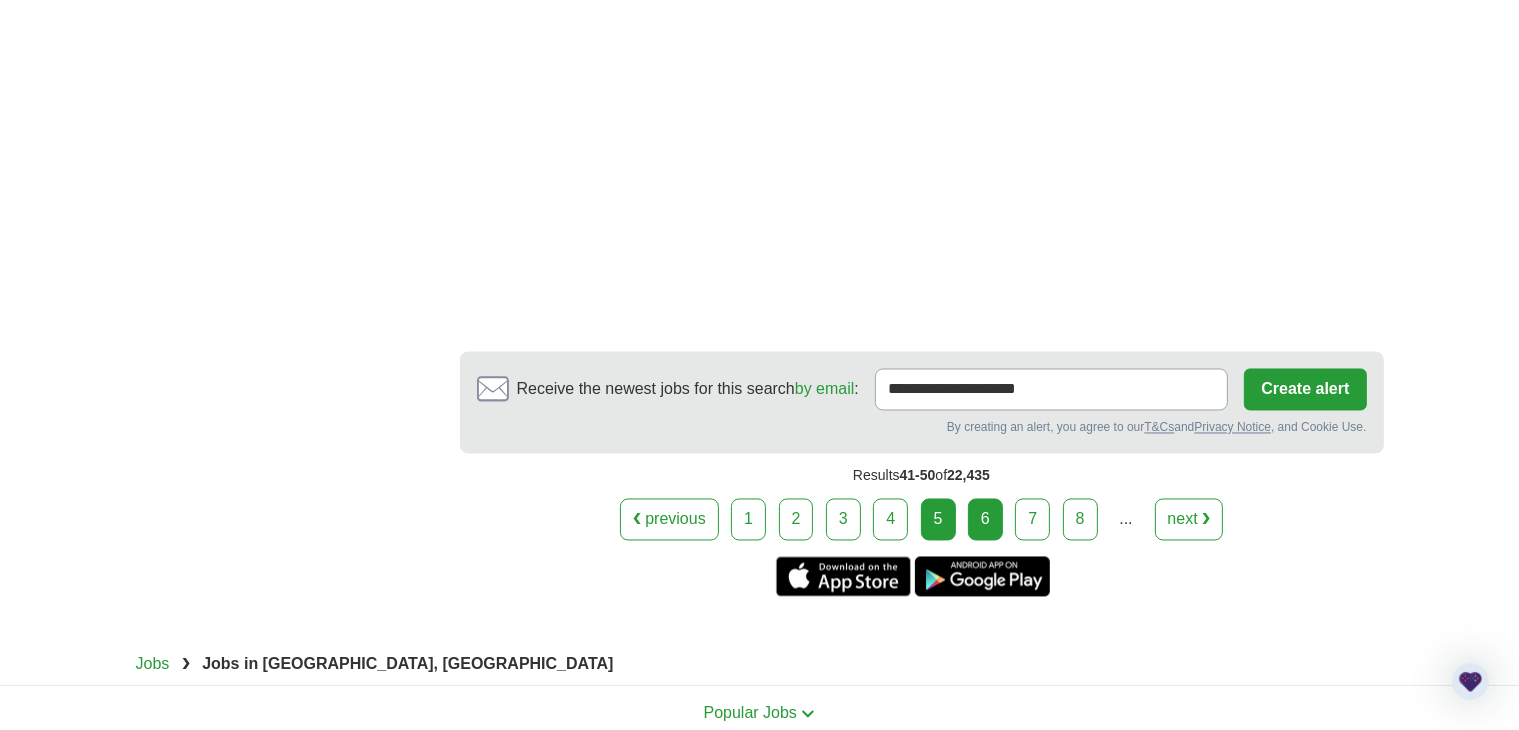 click on "6" at bounding box center (985, 520) 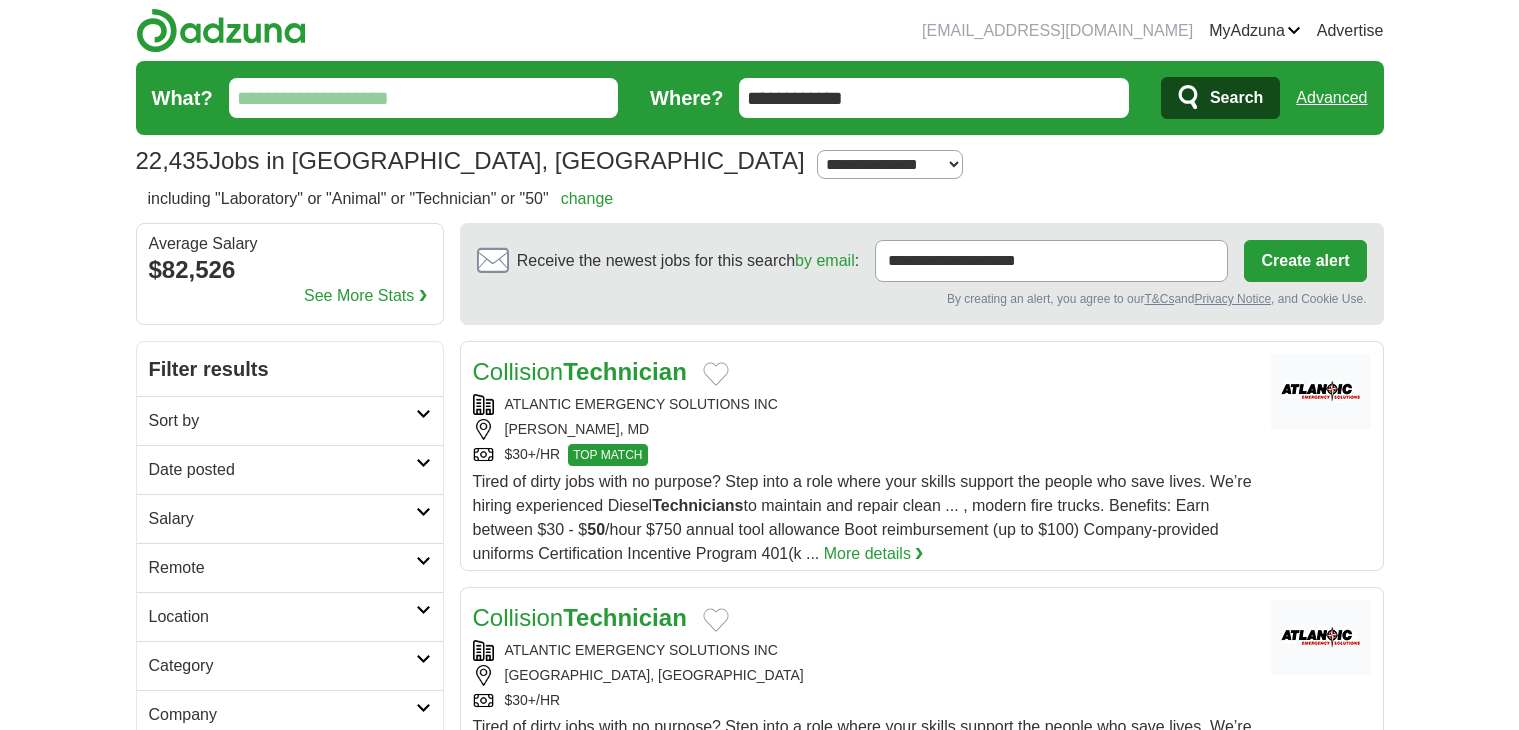 scroll, scrollTop: 0, scrollLeft: 0, axis: both 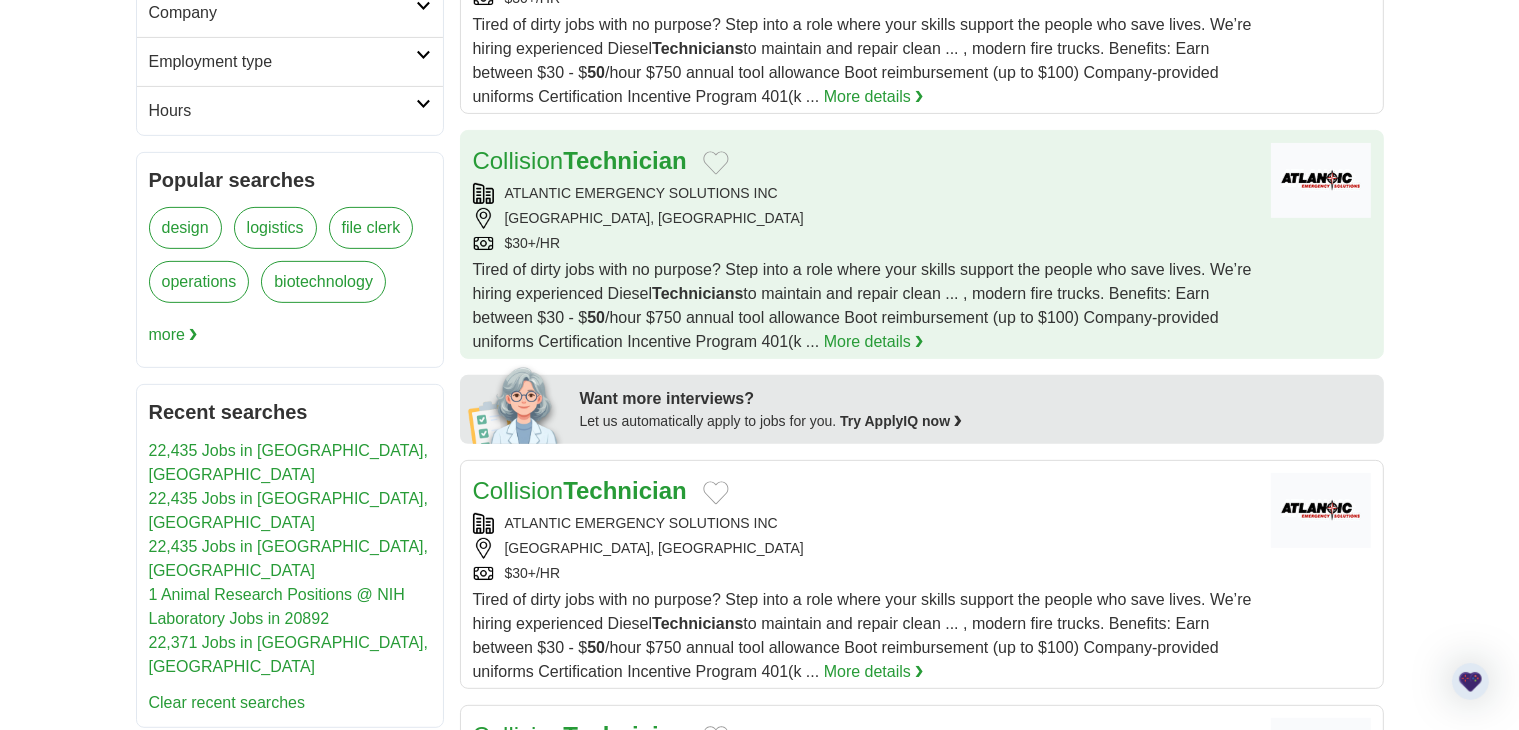 click on "ATLANTIC EMERGENCY SOLUTIONS INC
WEST HYATTSVILLE, MD
$30+/HR" at bounding box center (864, 218) 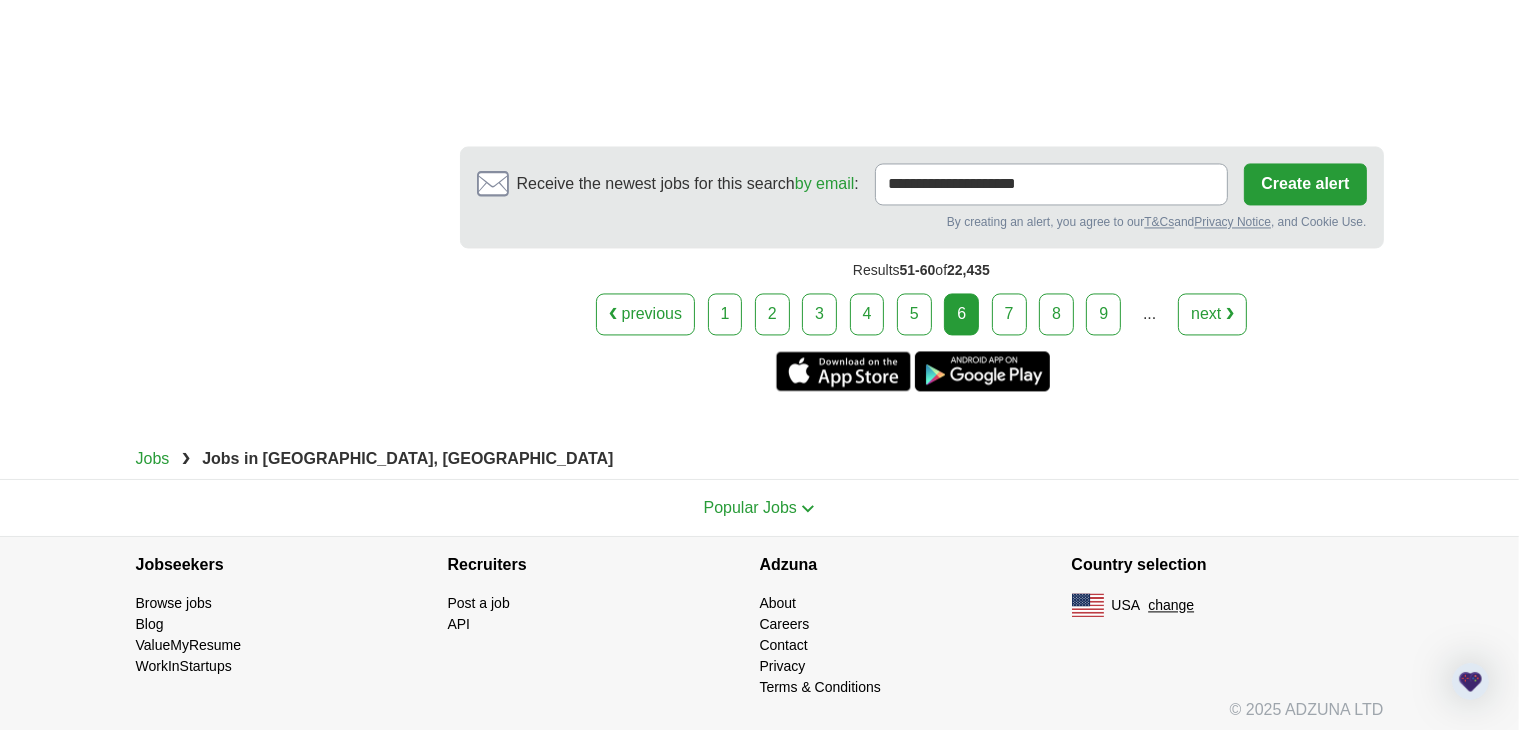 scroll, scrollTop: 3955, scrollLeft: 0, axis: vertical 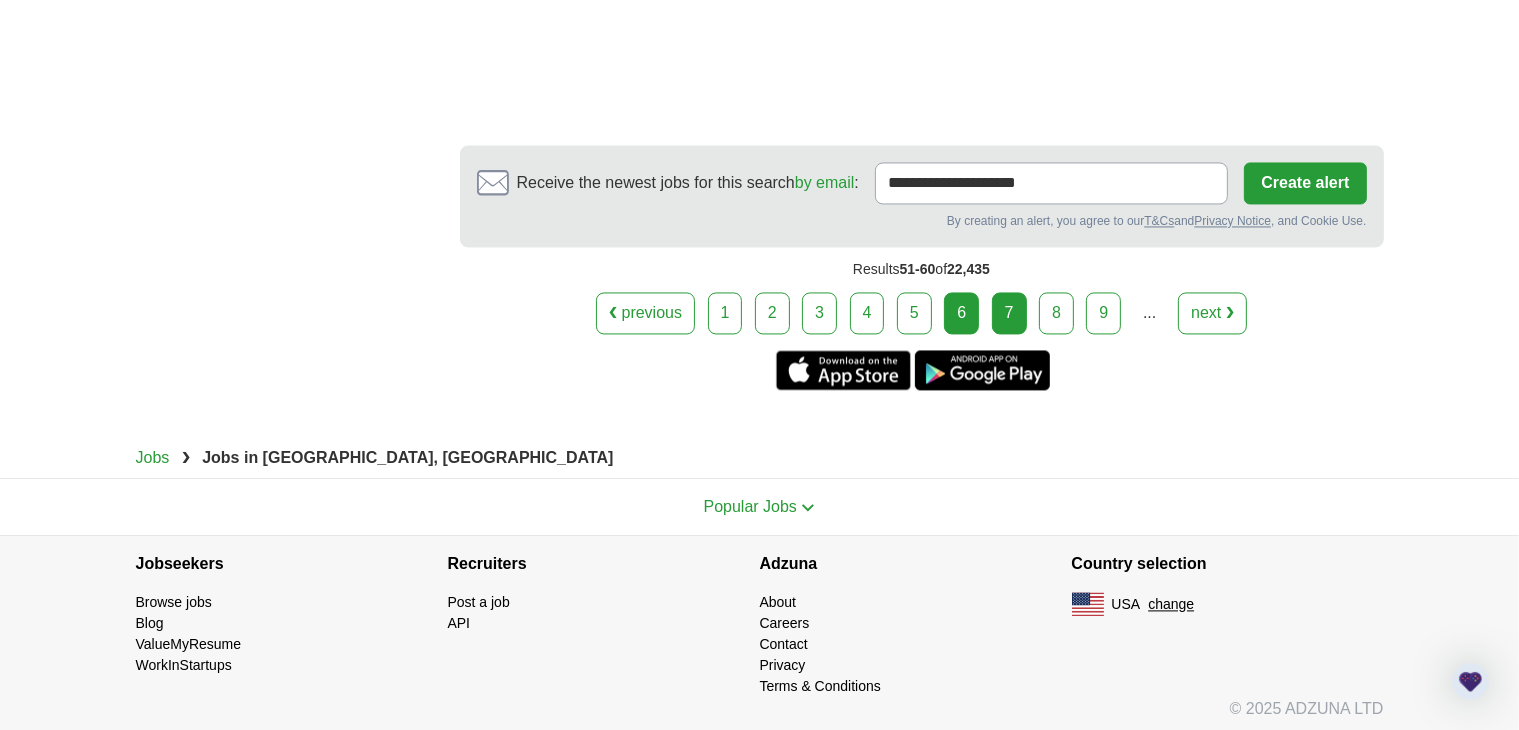 click on "7" at bounding box center [1009, 313] 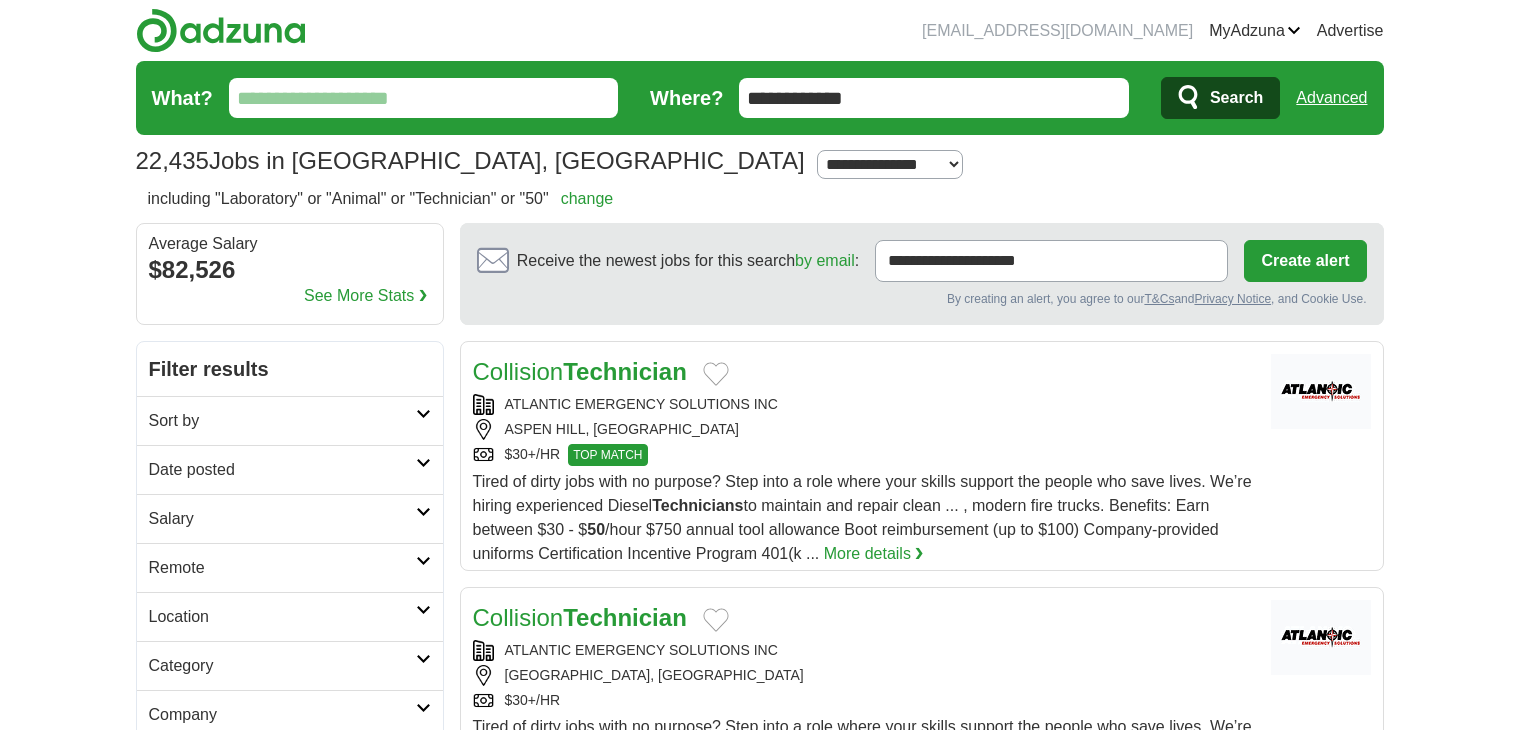 scroll, scrollTop: 0, scrollLeft: 0, axis: both 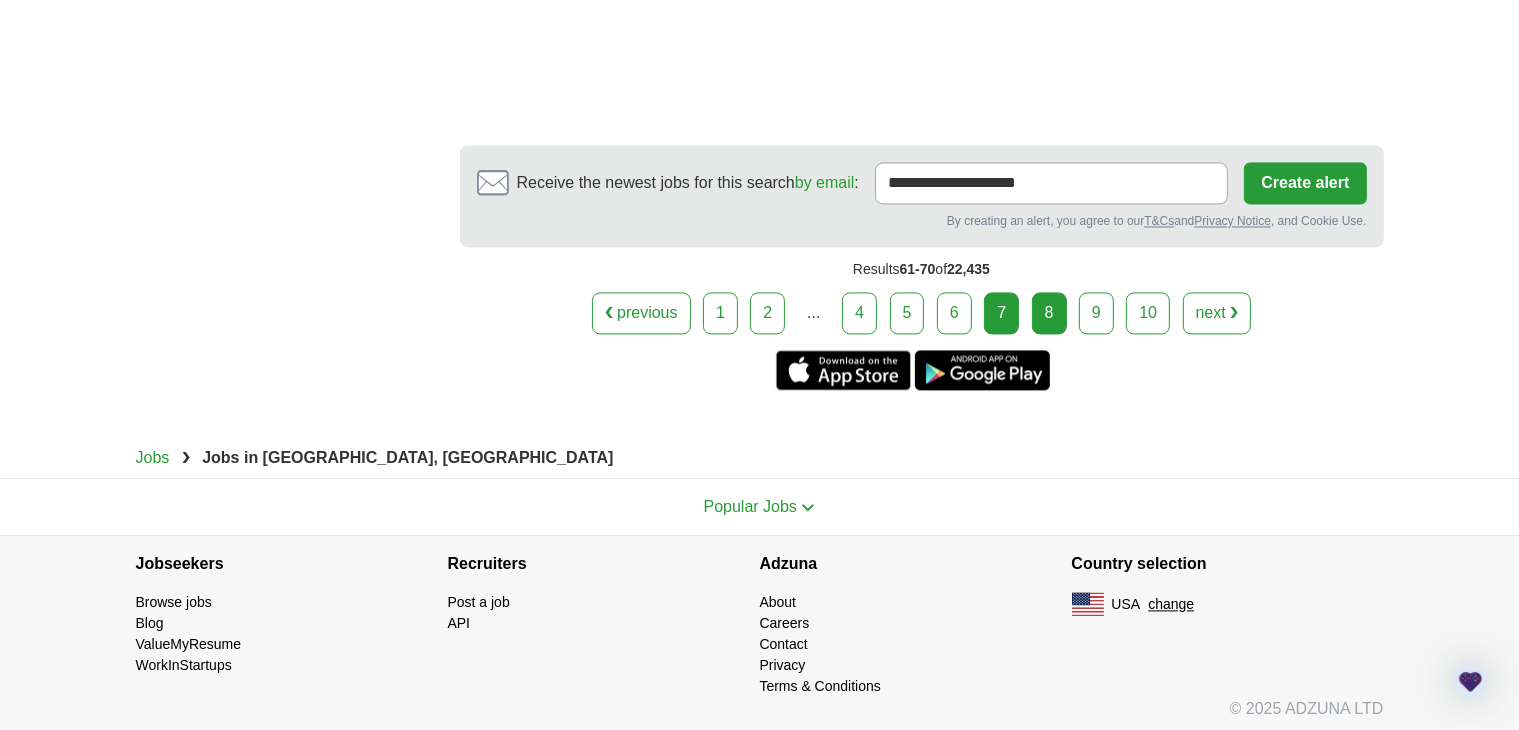 click on "8" at bounding box center [1049, 313] 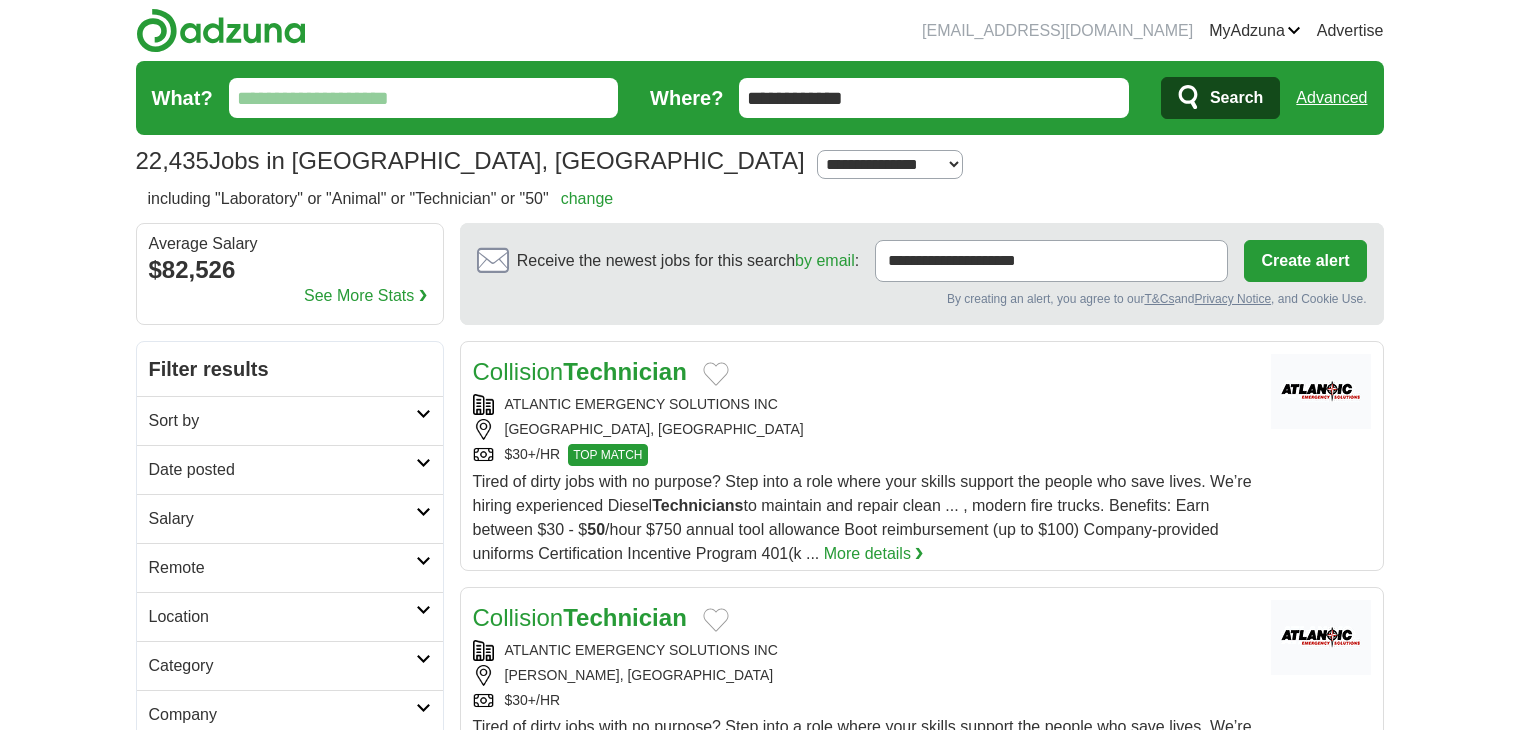 scroll, scrollTop: 0, scrollLeft: 0, axis: both 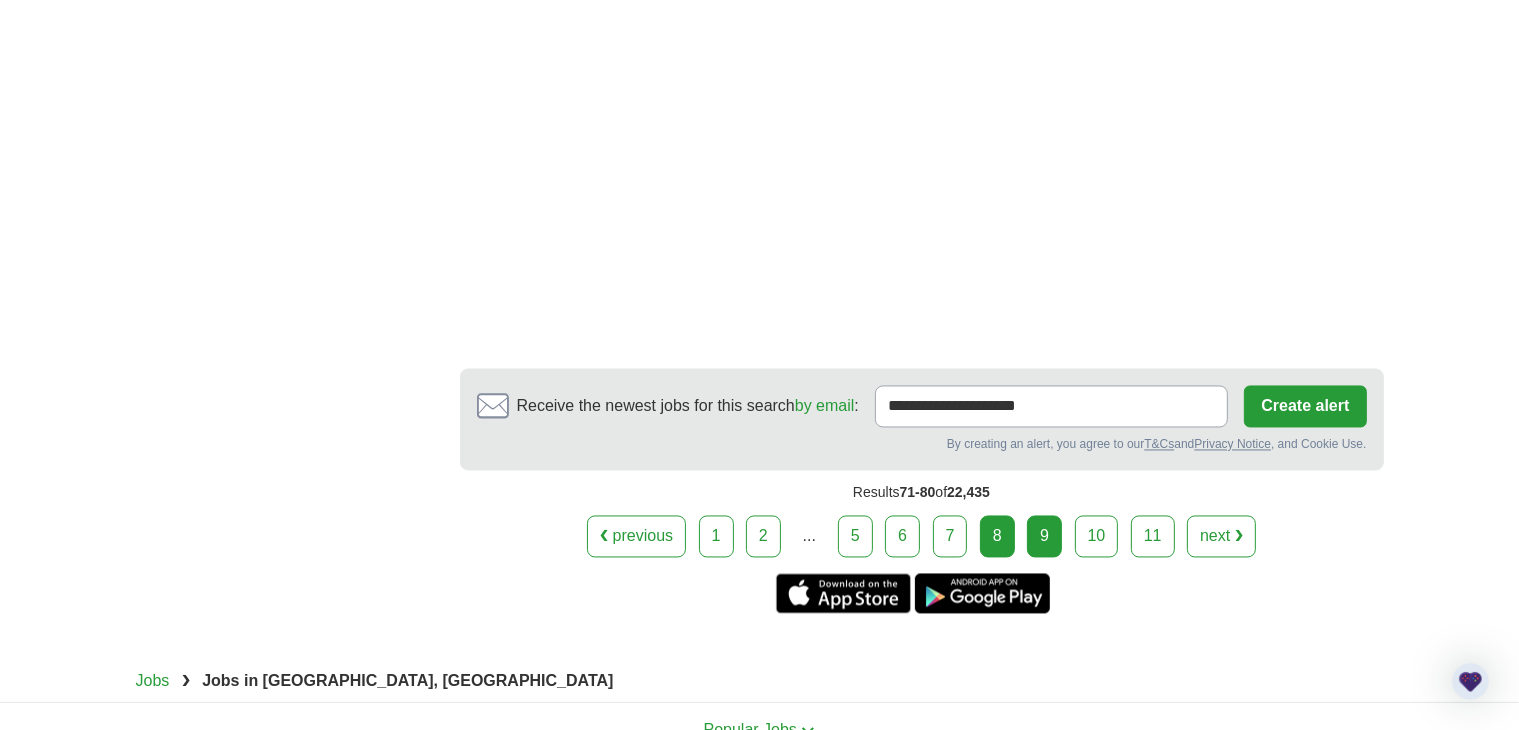 click on "9" at bounding box center [1044, 537] 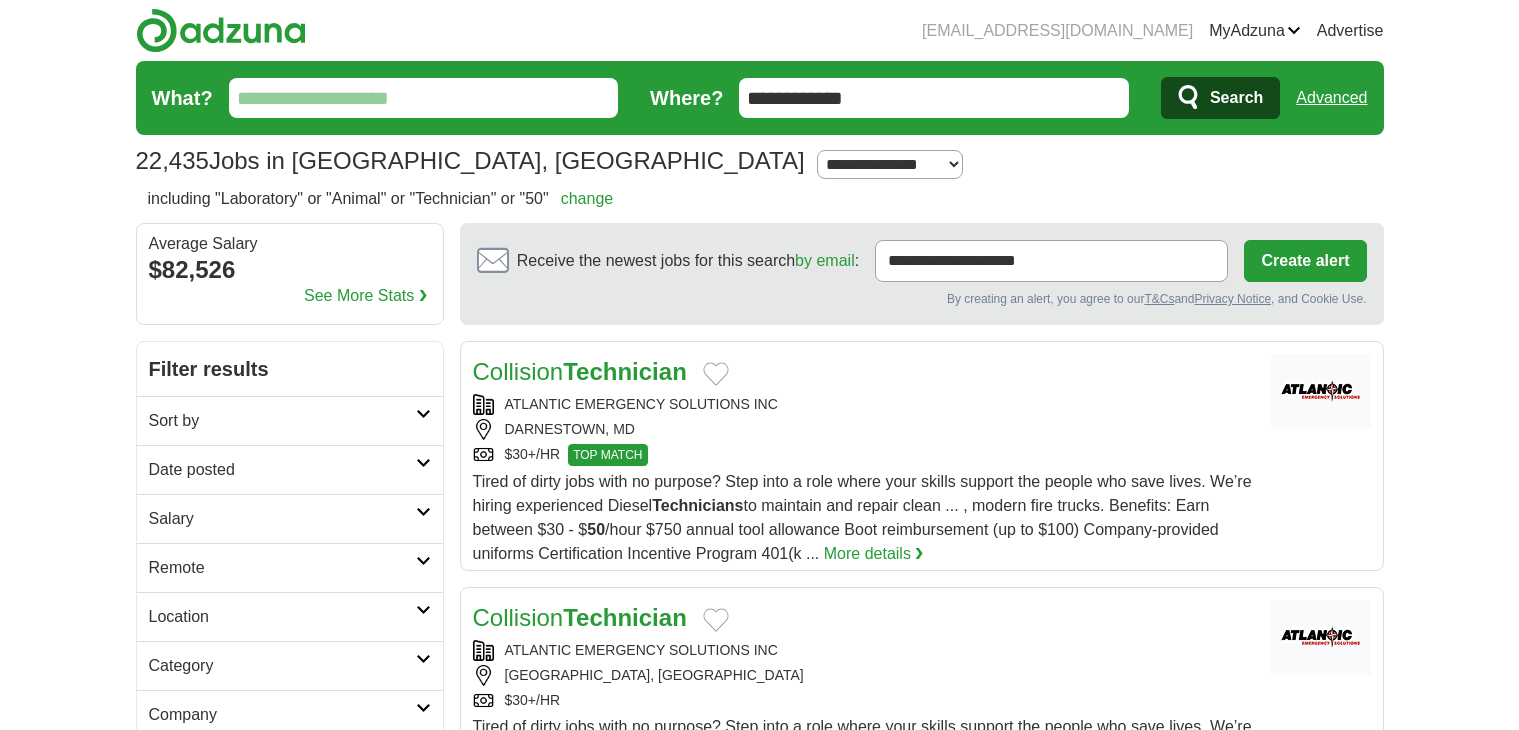 scroll, scrollTop: 0, scrollLeft: 0, axis: both 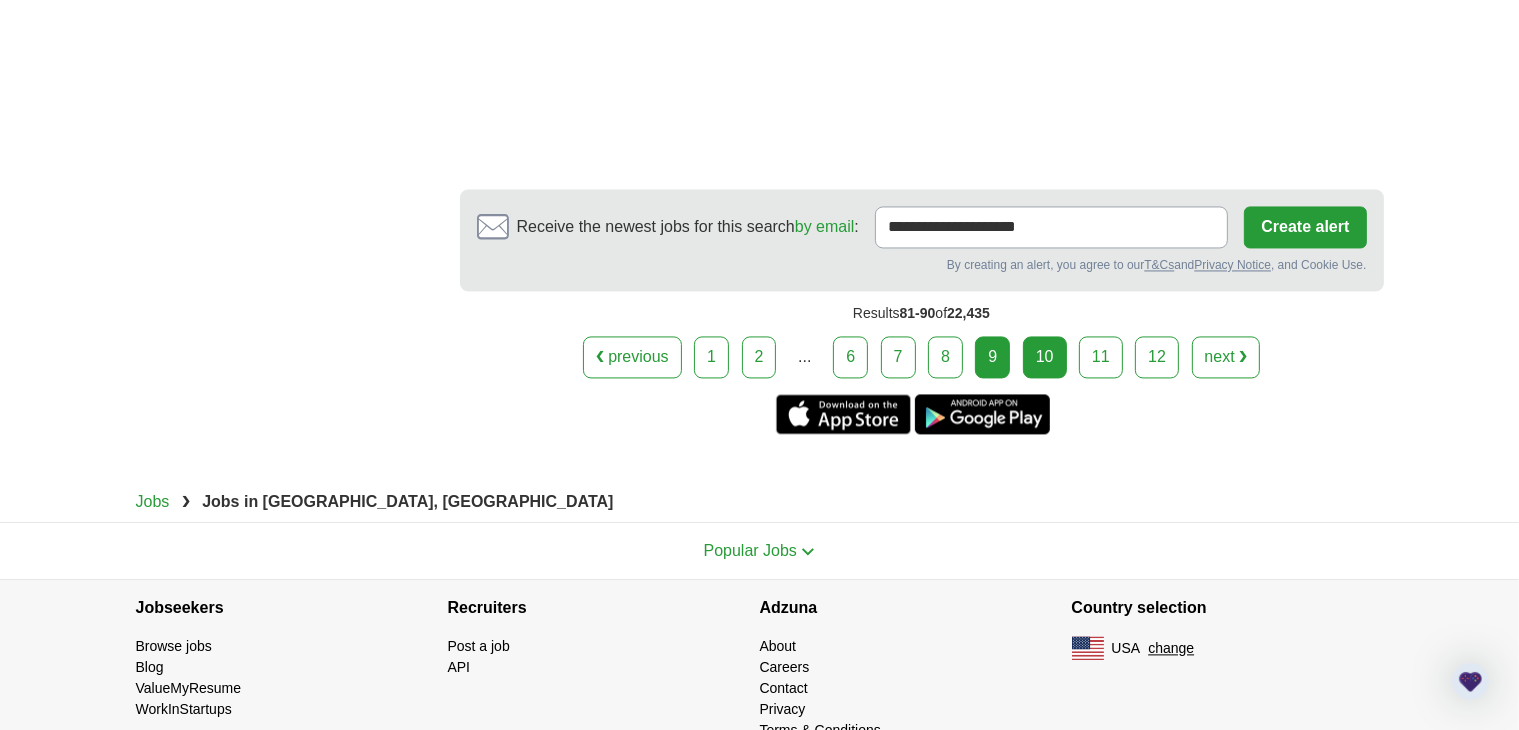 click on "10" at bounding box center (1045, 357) 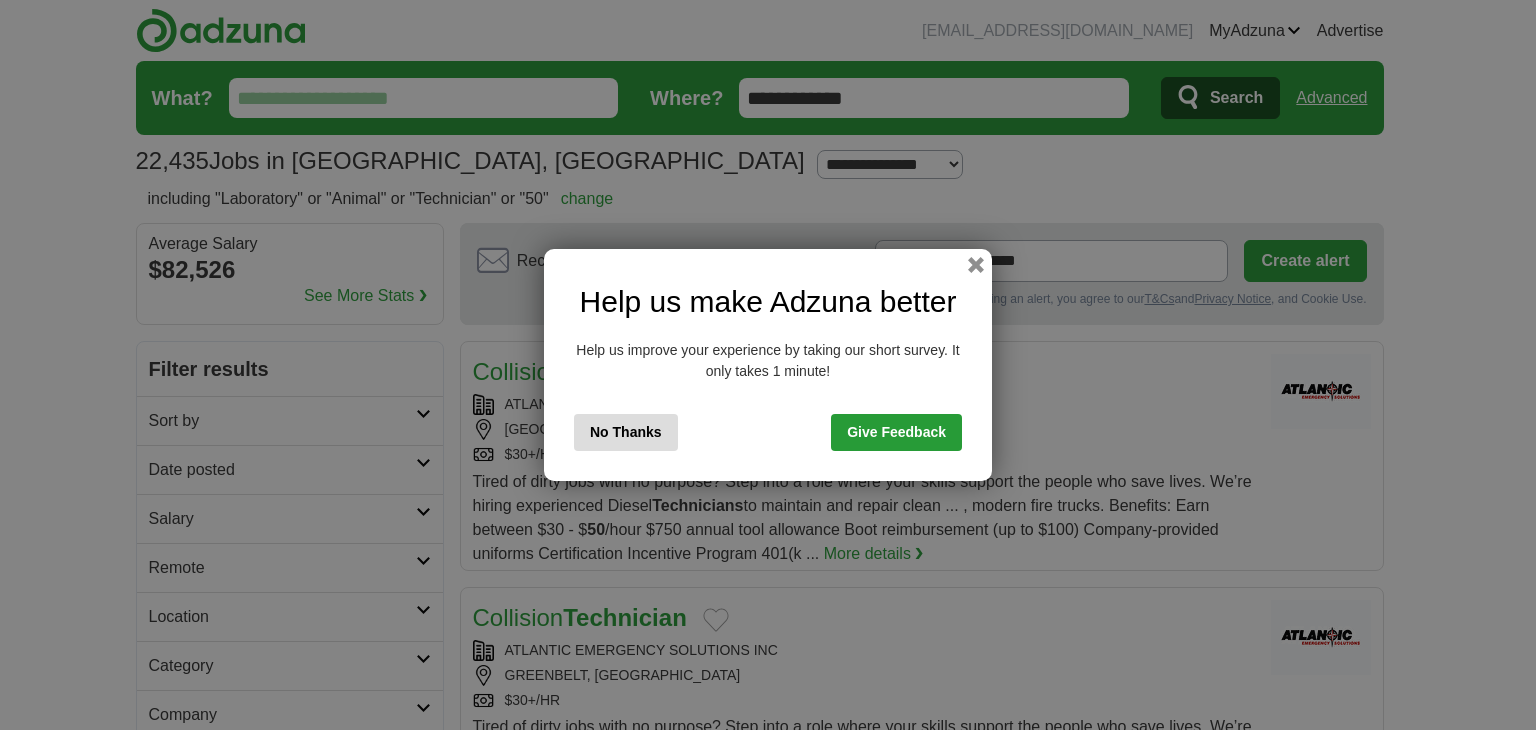 scroll, scrollTop: 0, scrollLeft: 0, axis: both 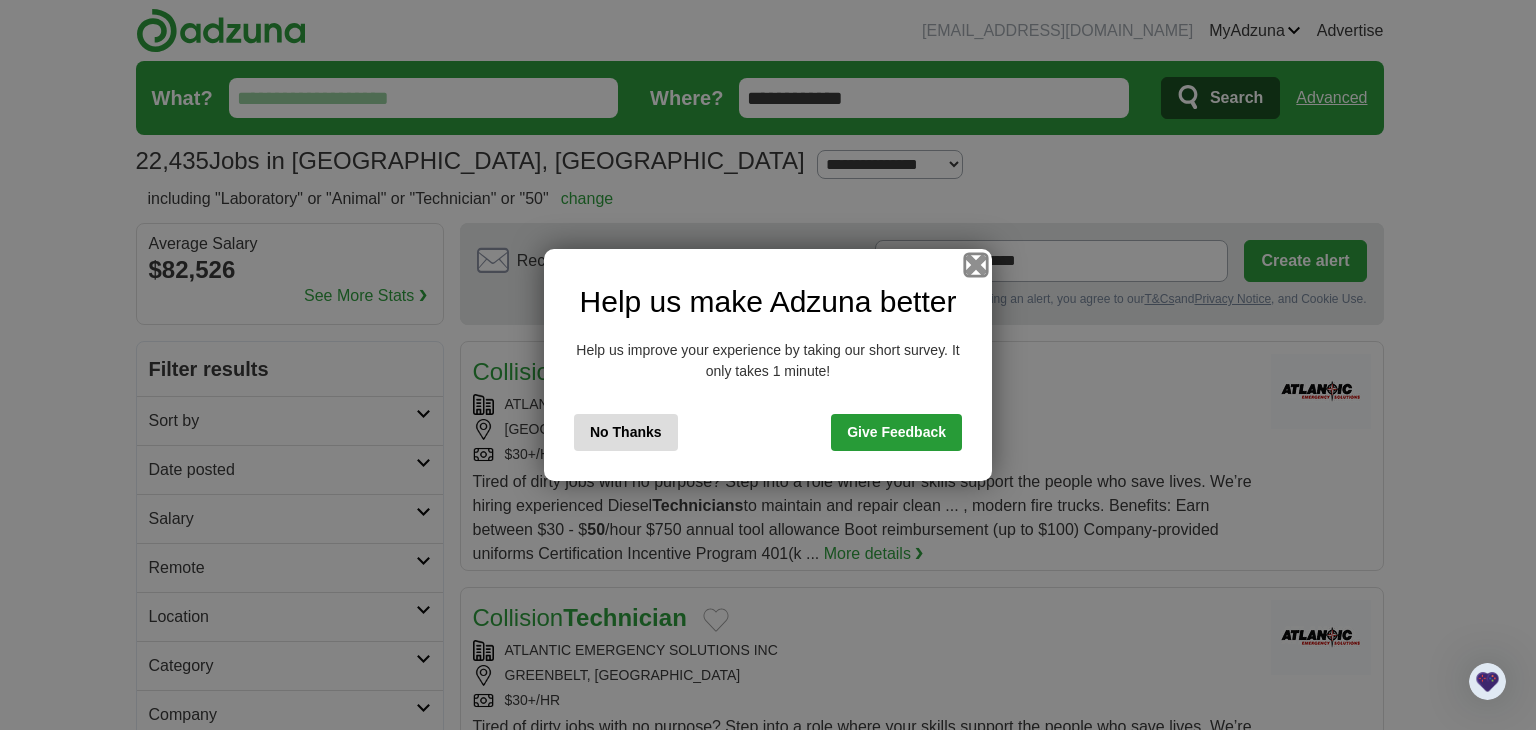 click at bounding box center (976, 265) 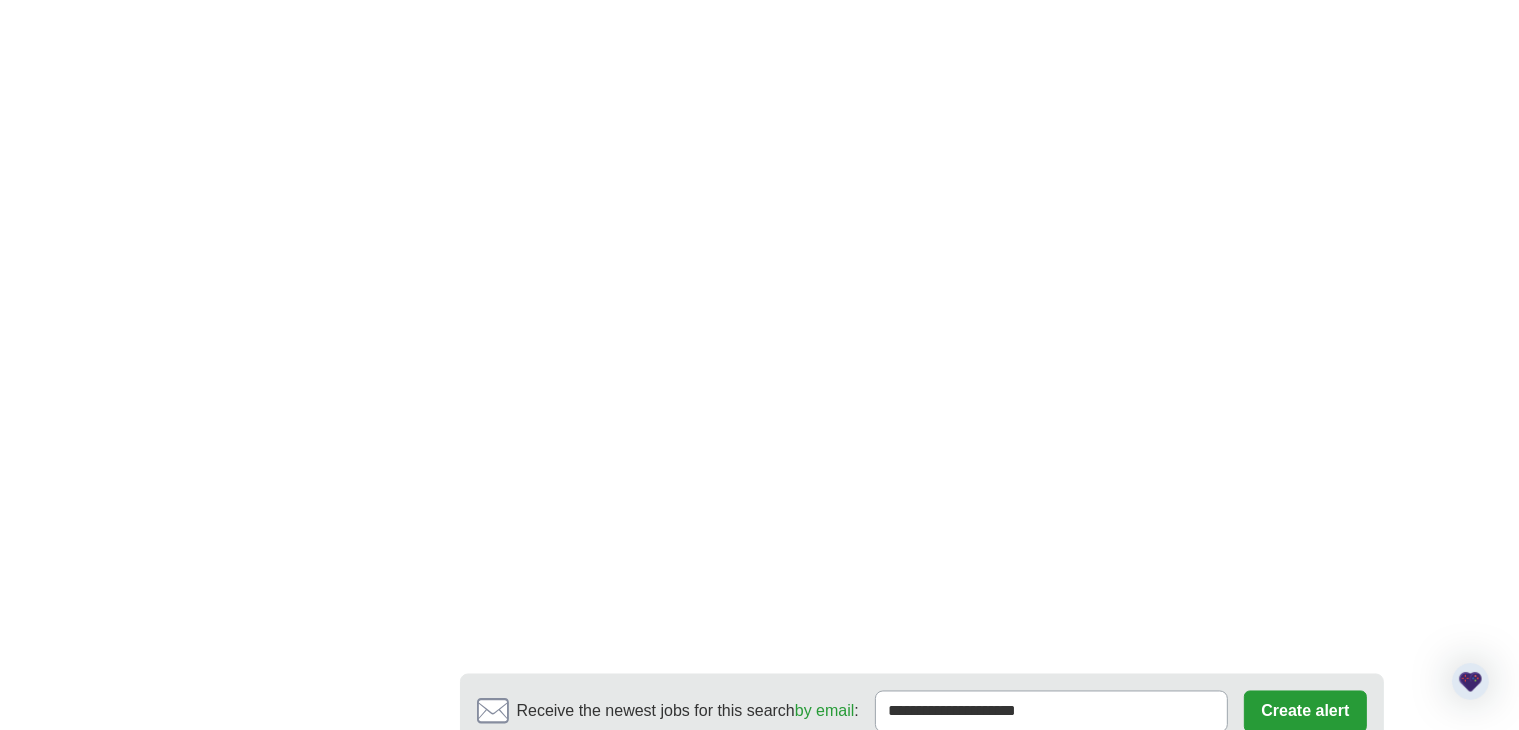 scroll, scrollTop: 3979, scrollLeft: 0, axis: vertical 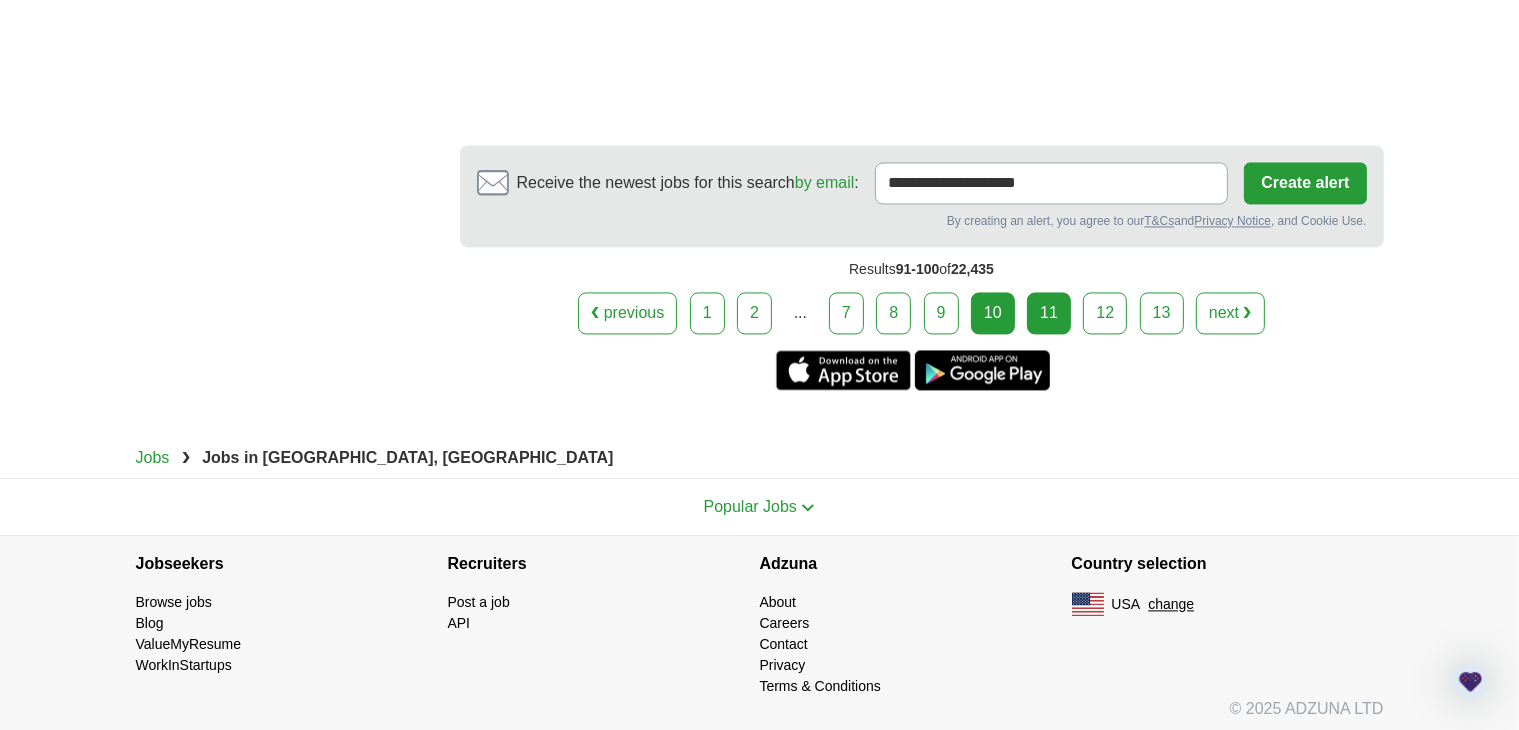 click on "11" at bounding box center (1049, 313) 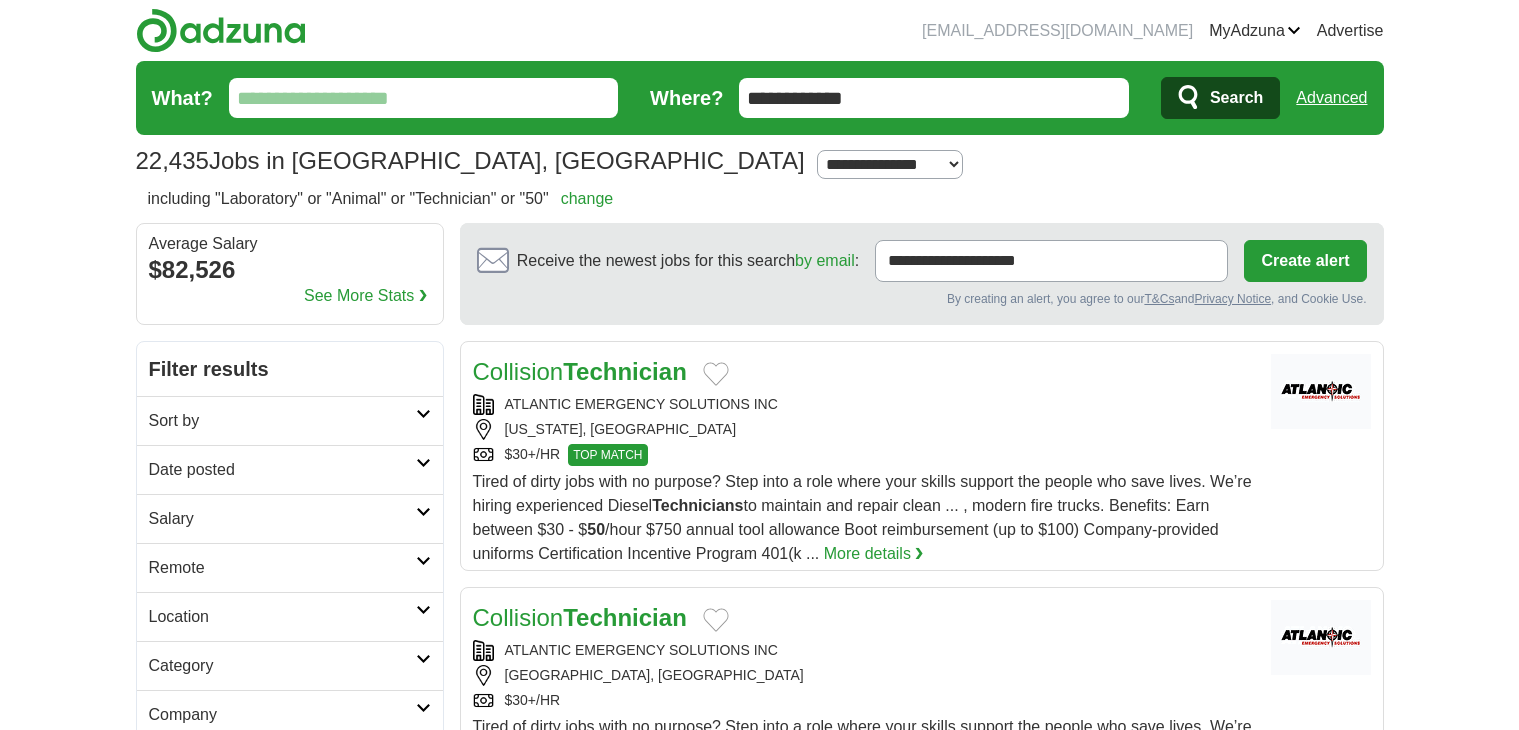 scroll, scrollTop: 0, scrollLeft: 0, axis: both 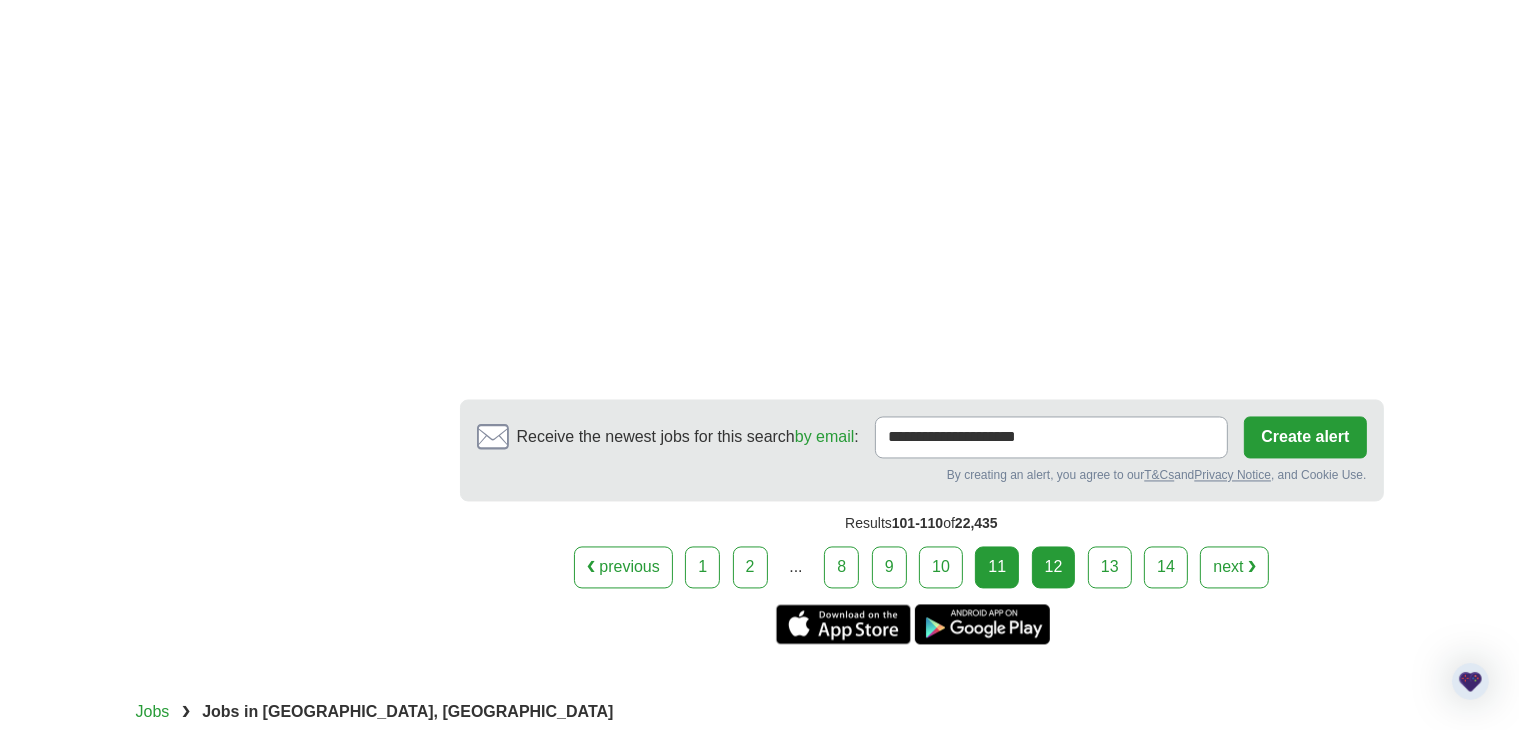 click on "12" at bounding box center [1054, 568] 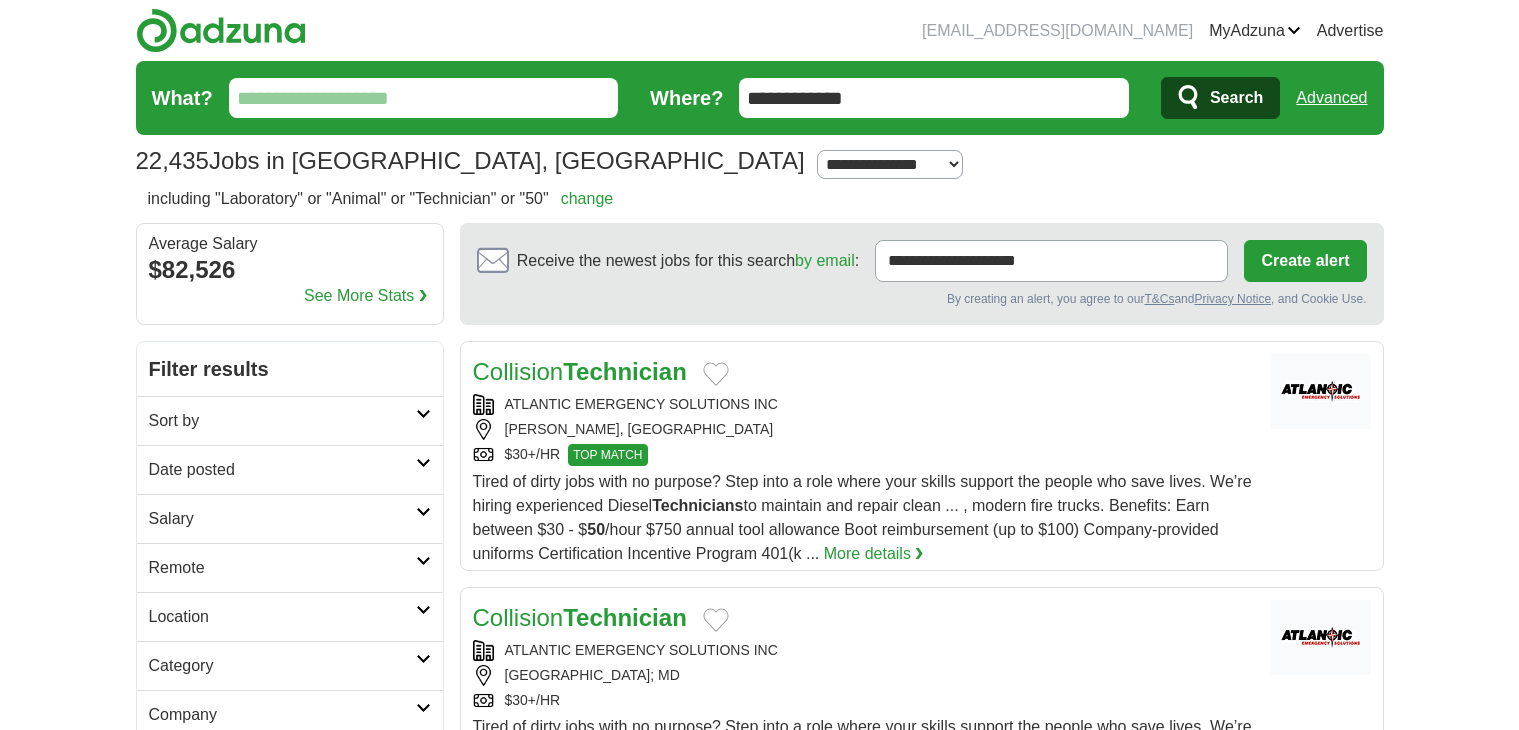 scroll, scrollTop: 0, scrollLeft: 0, axis: both 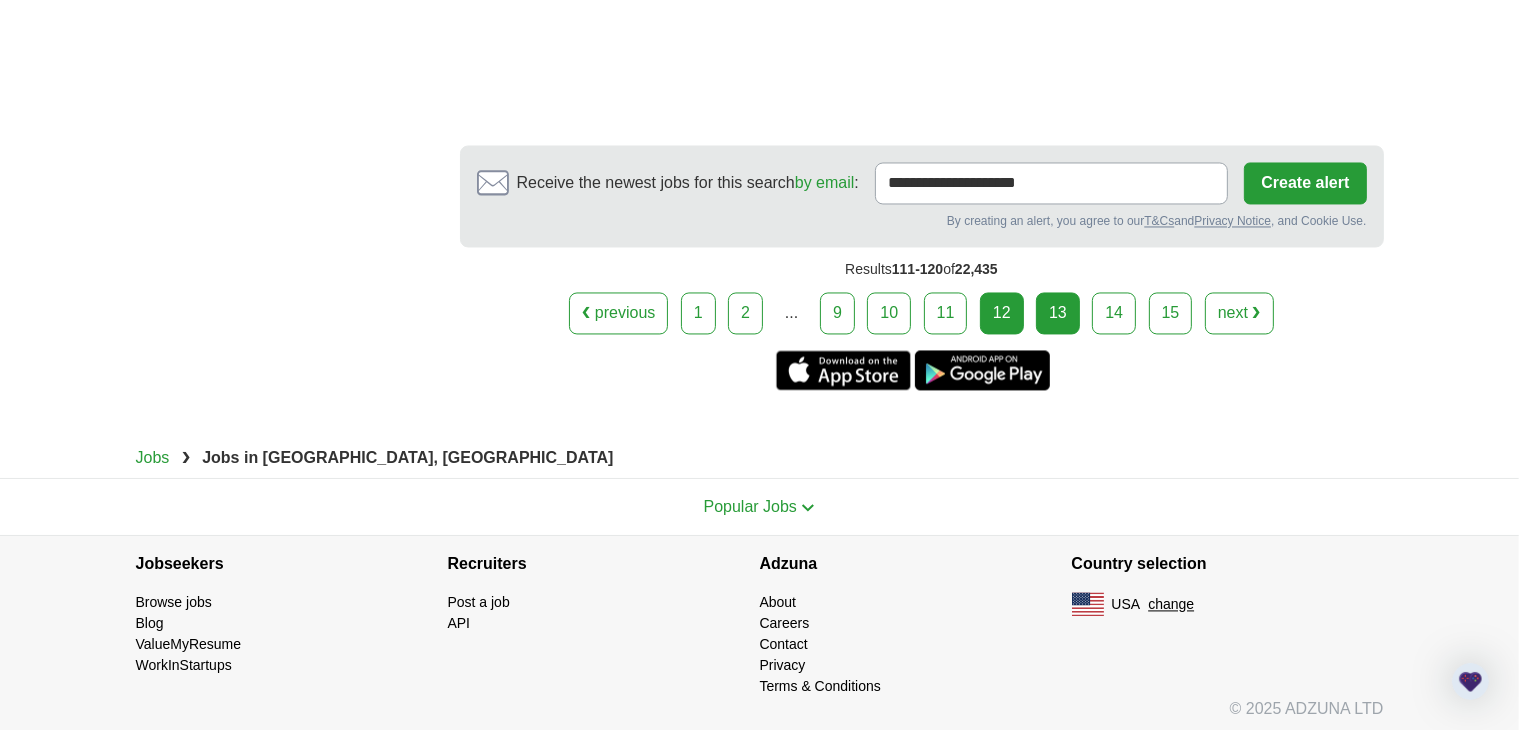 click on "13" at bounding box center (1058, 313) 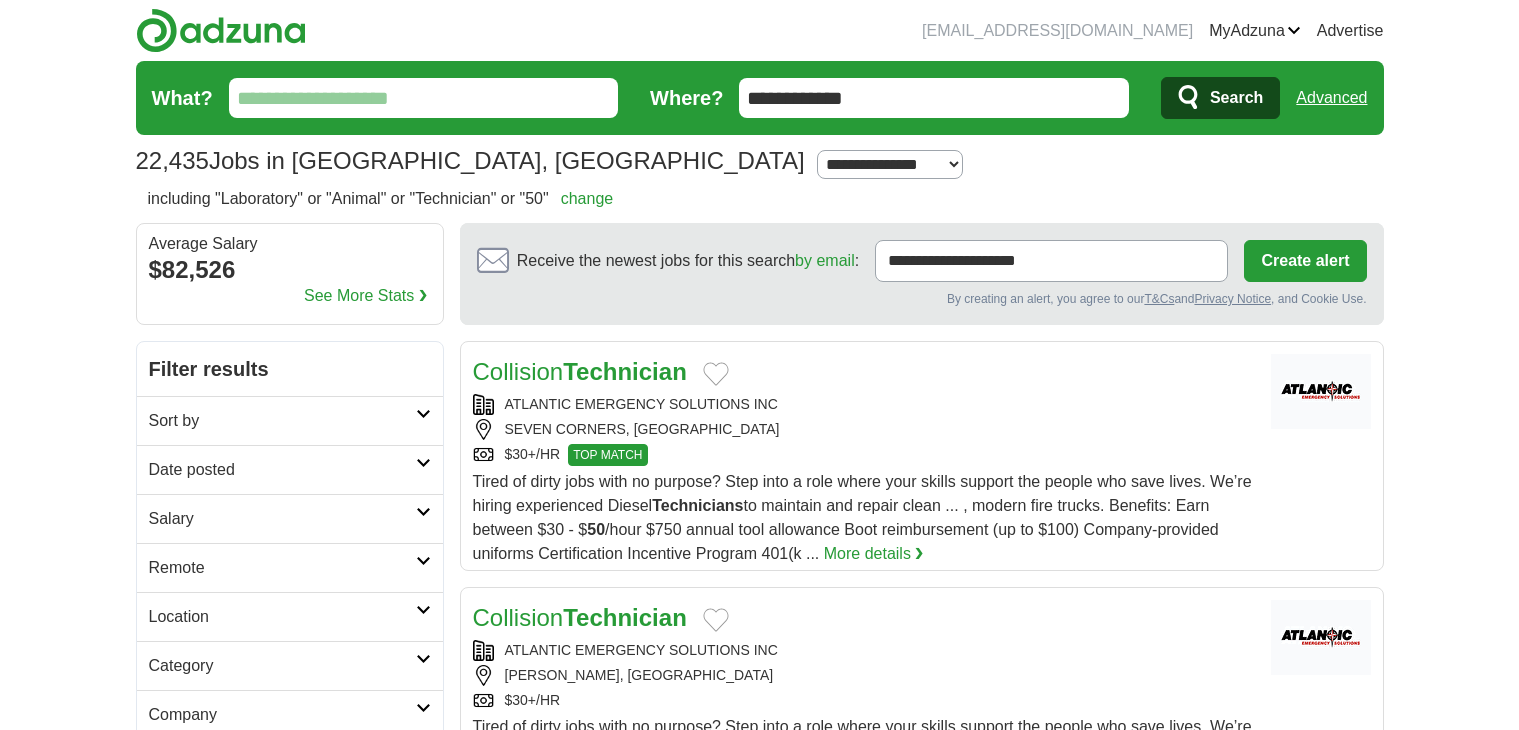 scroll, scrollTop: 0, scrollLeft: 0, axis: both 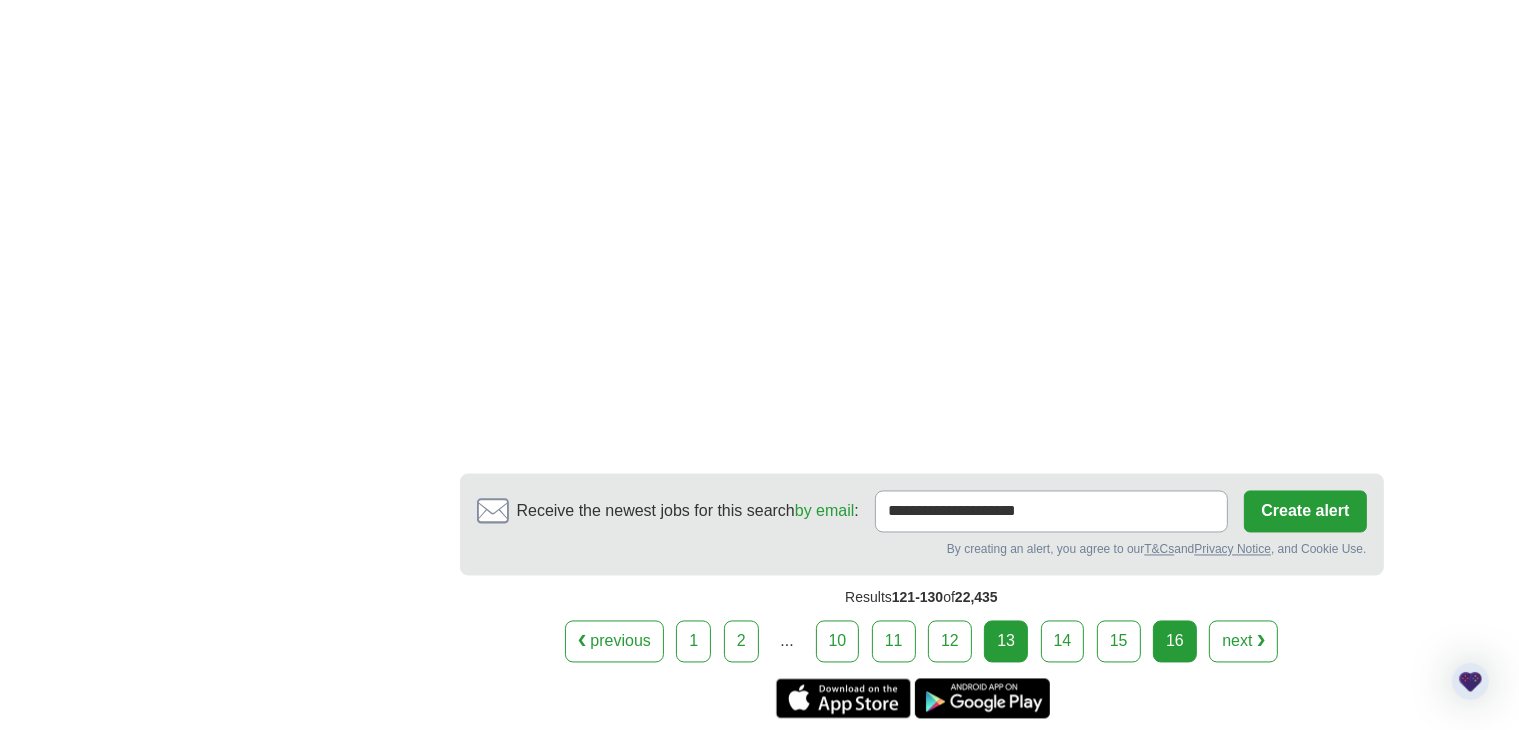 click on "16" at bounding box center (1175, 642) 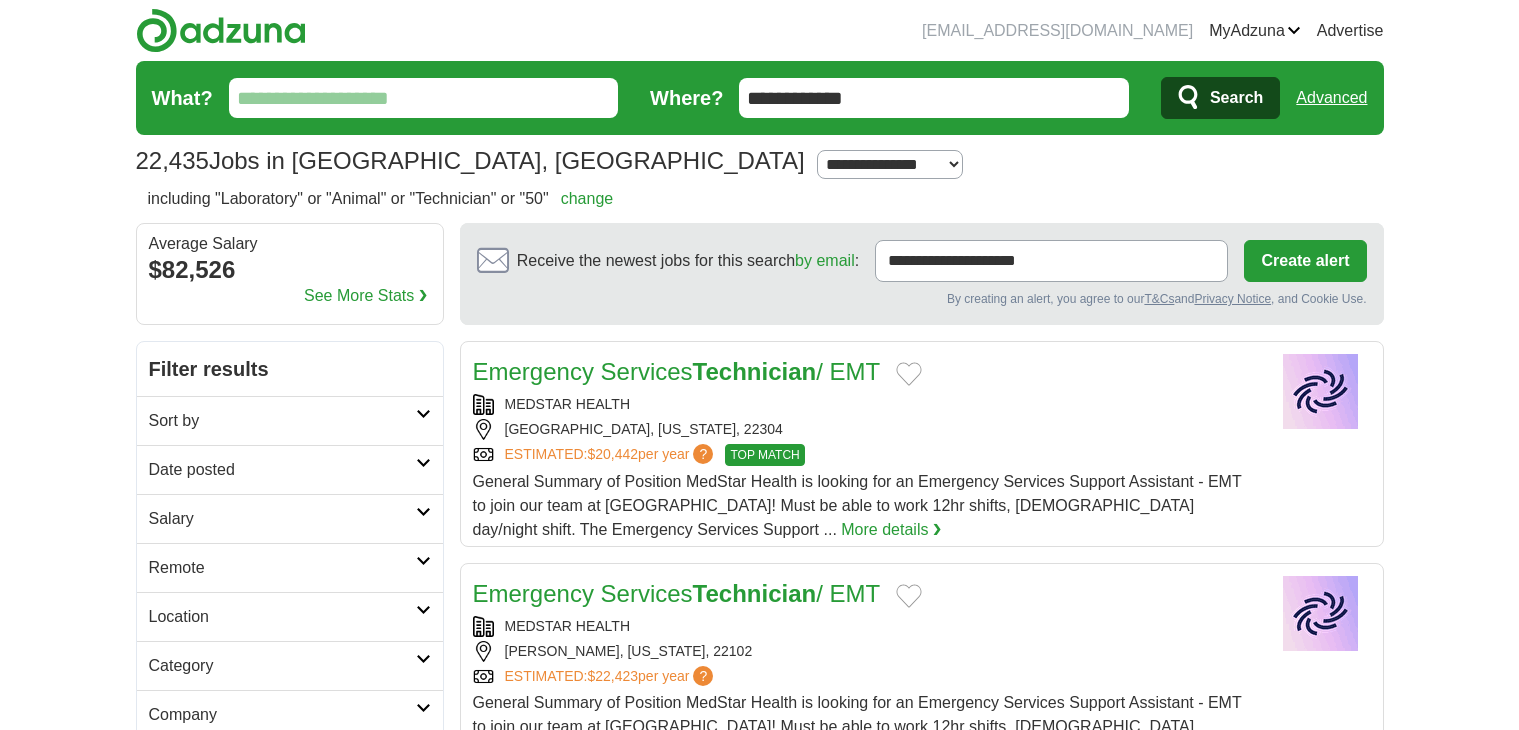 scroll, scrollTop: 0, scrollLeft: 0, axis: both 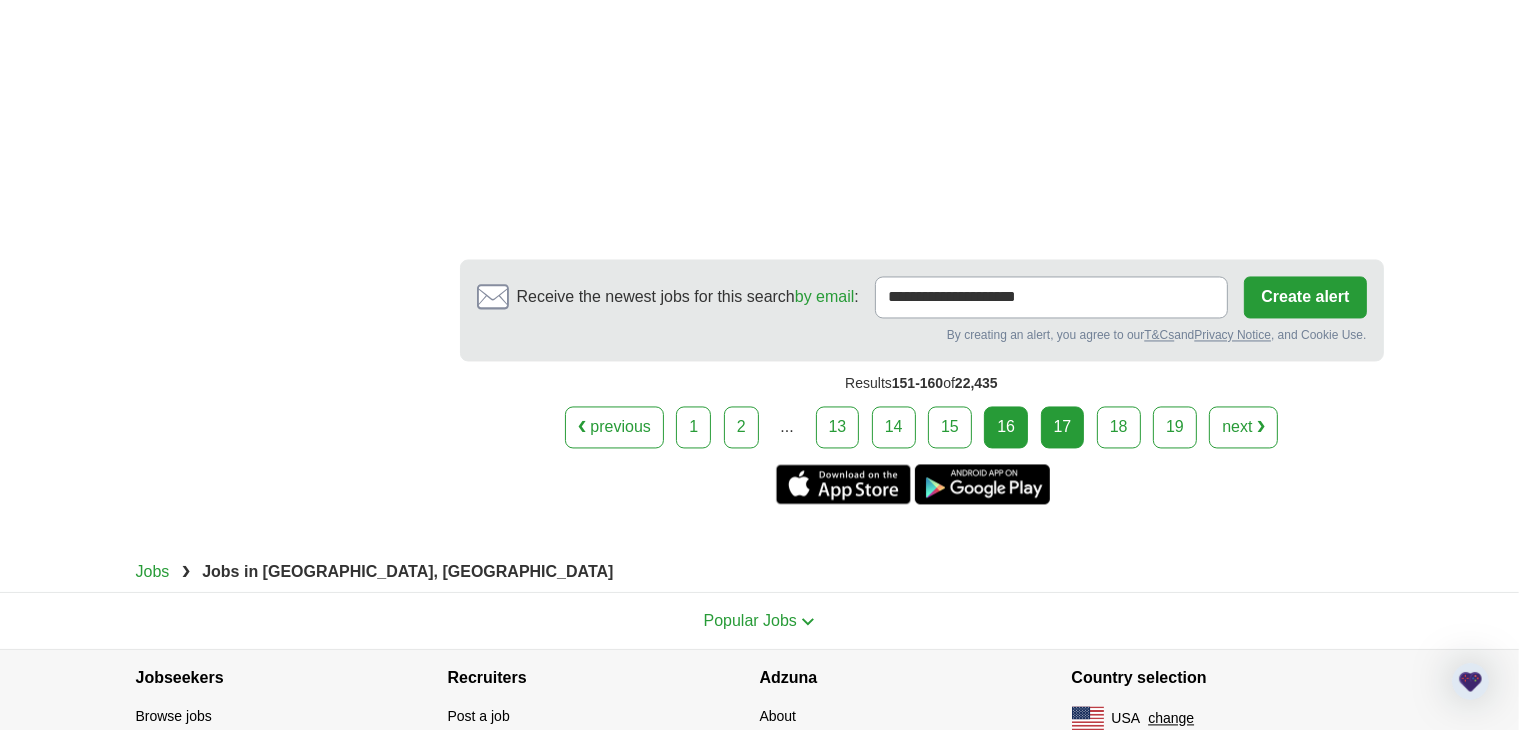click on "17" at bounding box center (1063, 427) 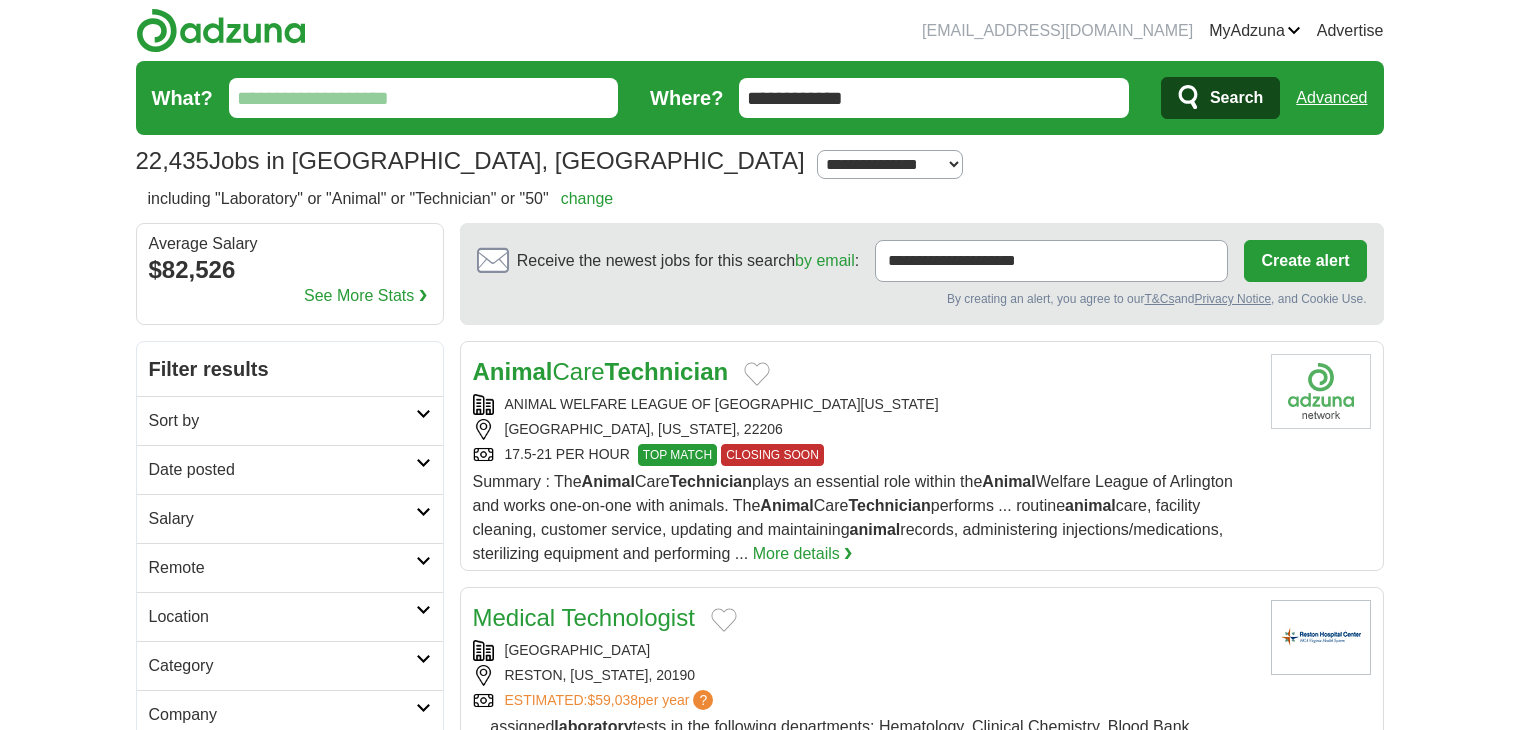 scroll, scrollTop: 0, scrollLeft: 0, axis: both 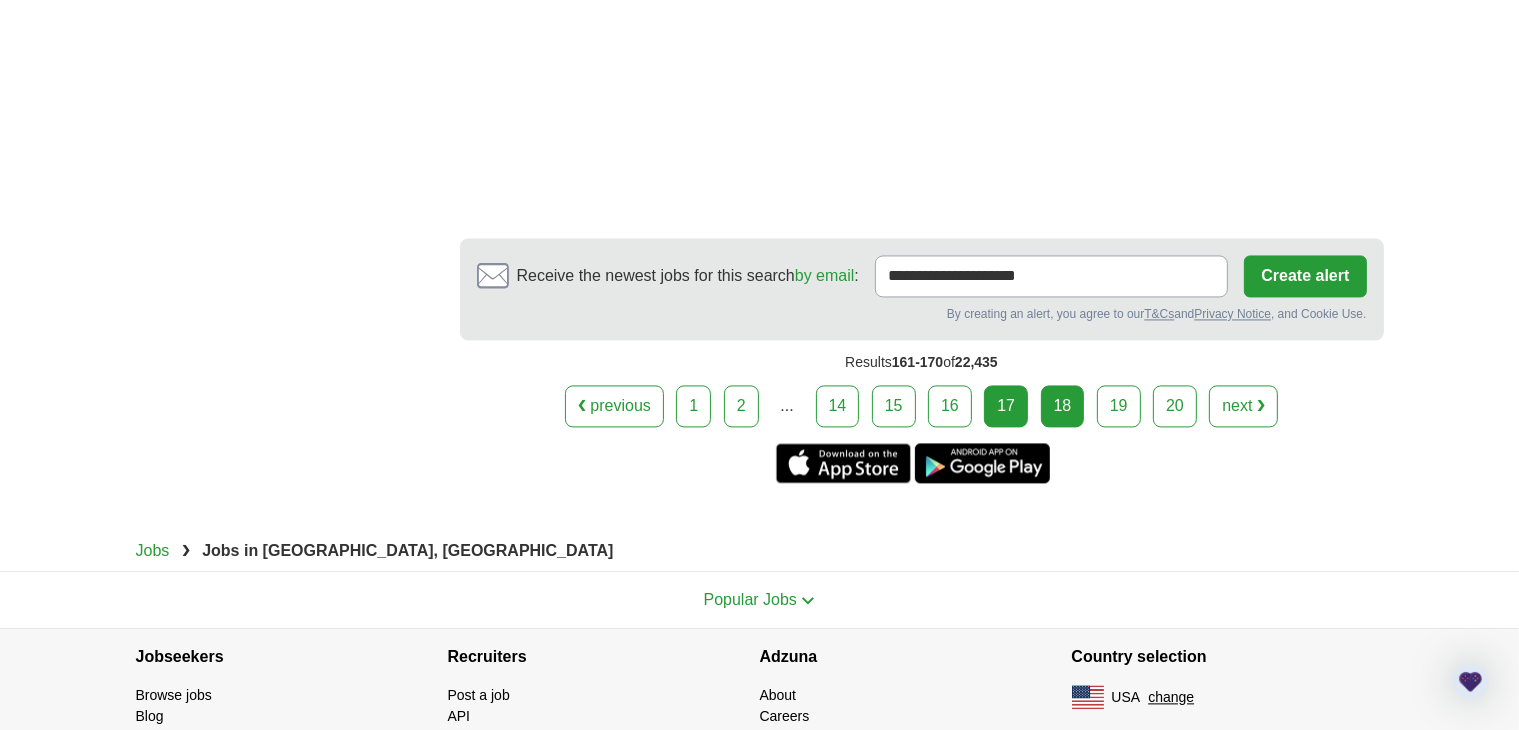 click on "18" at bounding box center (1063, 406) 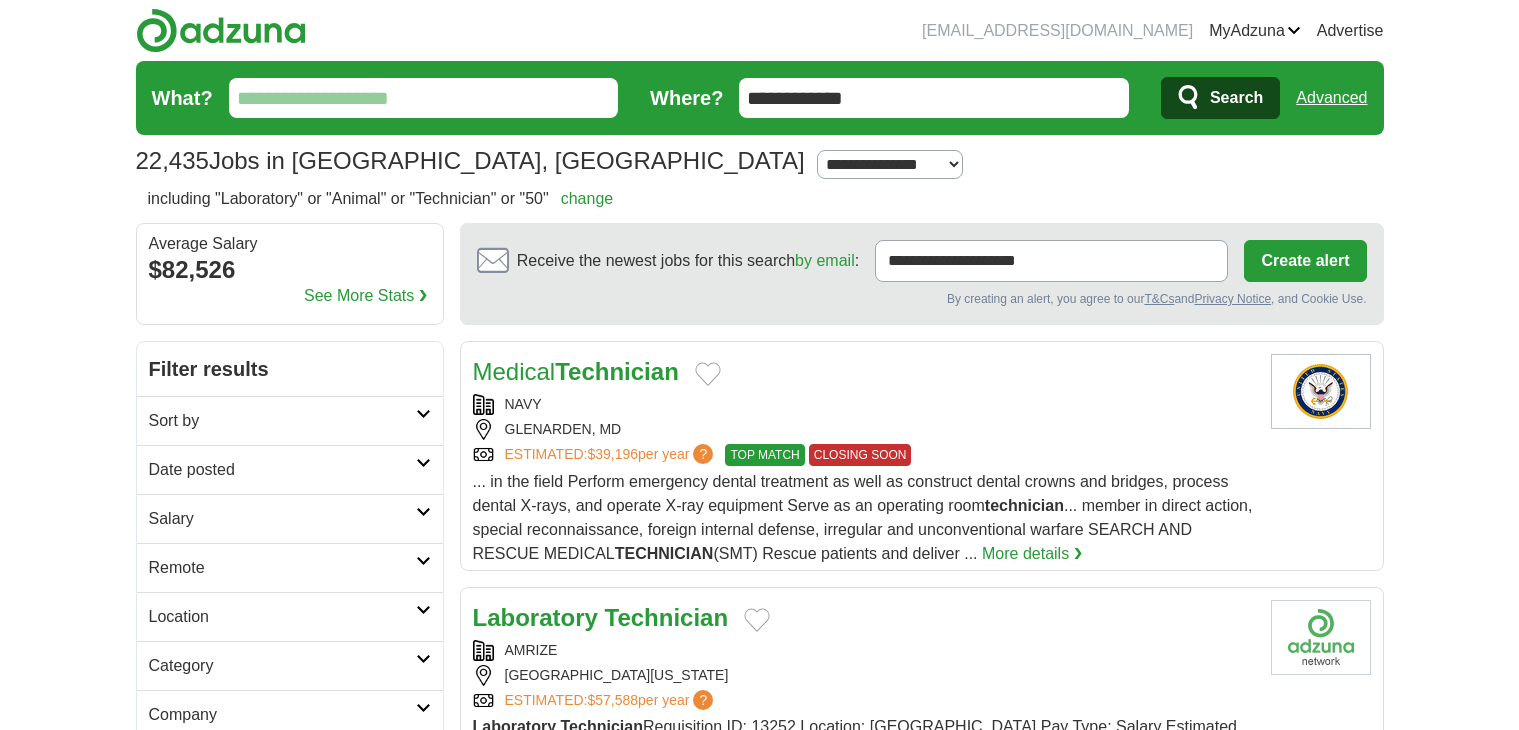 scroll, scrollTop: 0, scrollLeft: 0, axis: both 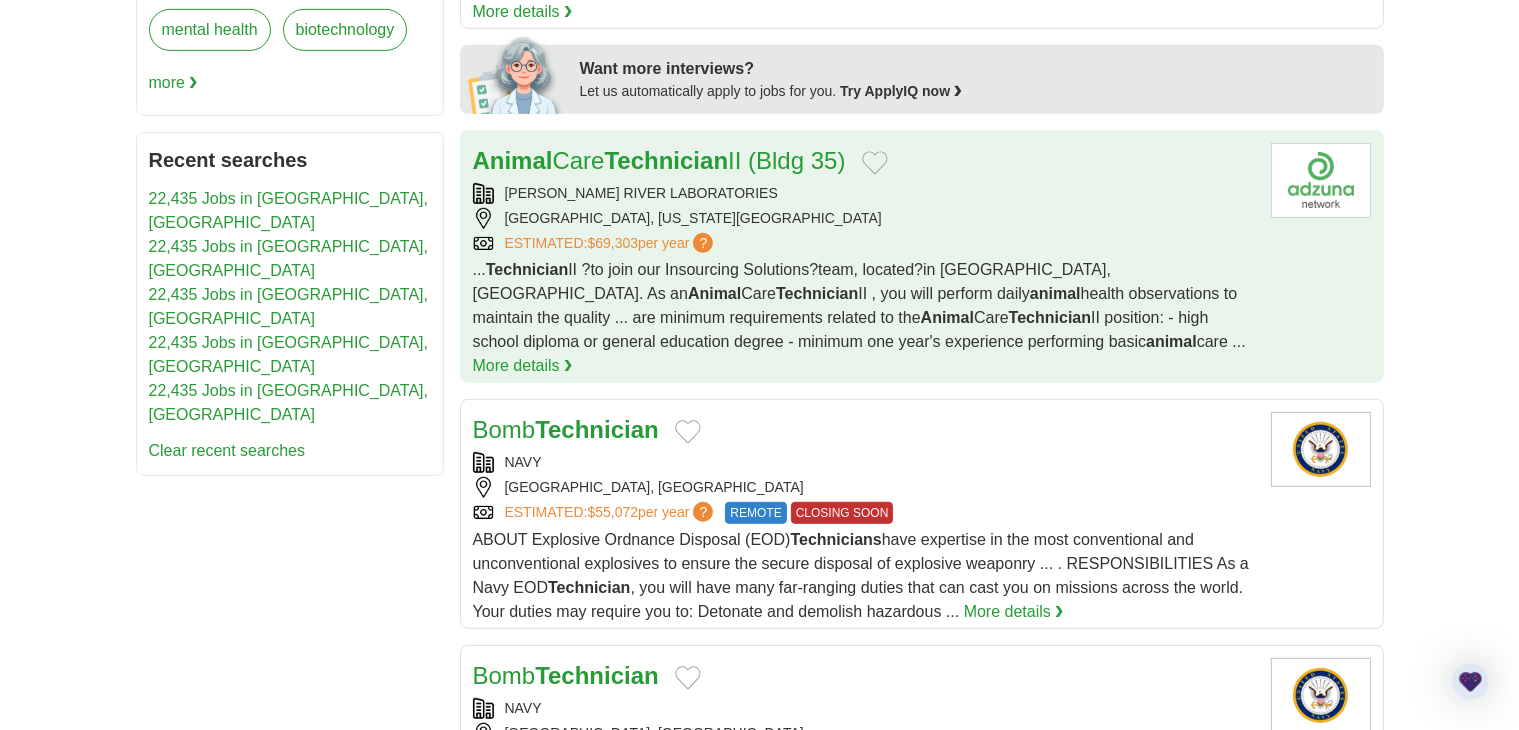 click on "BETHESDA, MARYLAND, 20814" at bounding box center [864, 218] 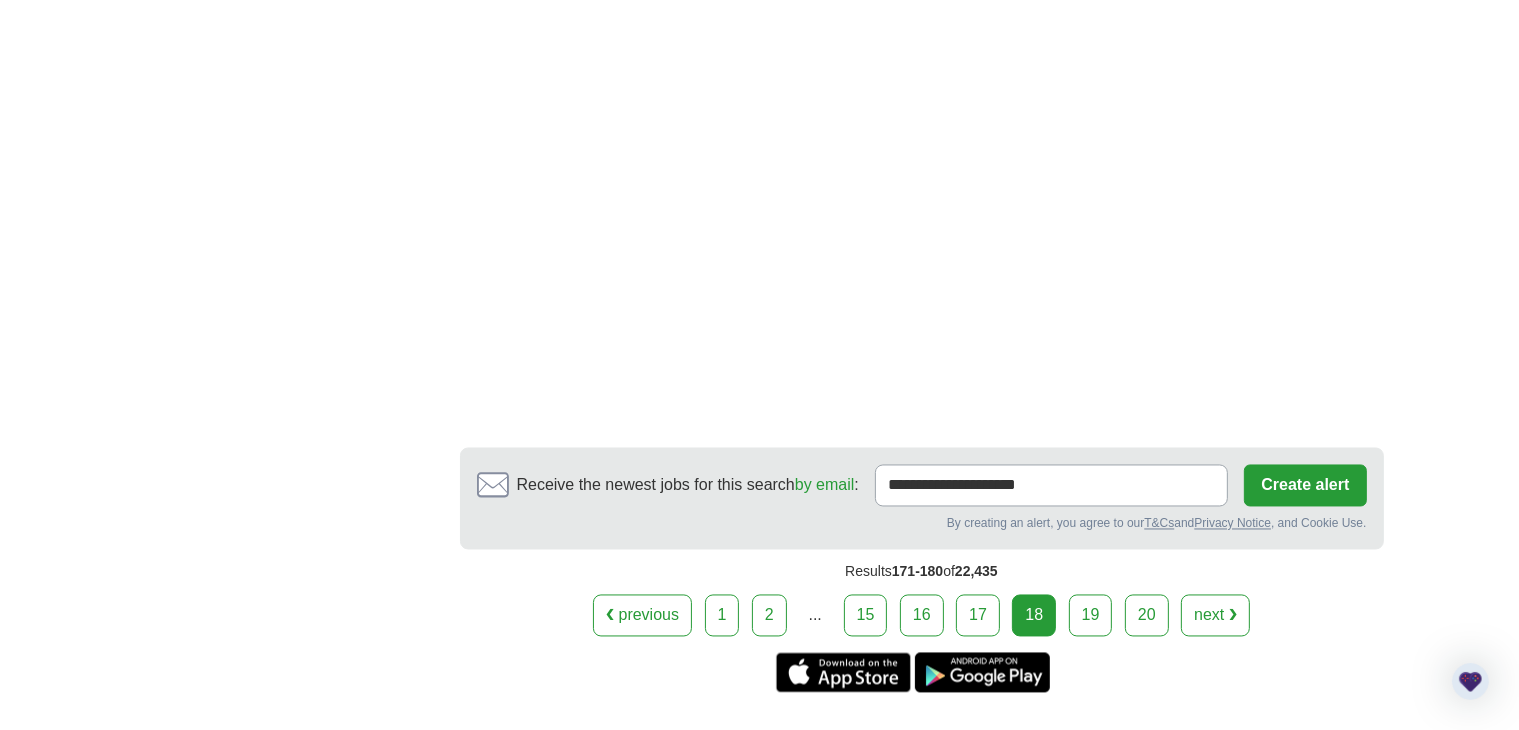 scroll, scrollTop: 3582, scrollLeft: 0, axis: vertical 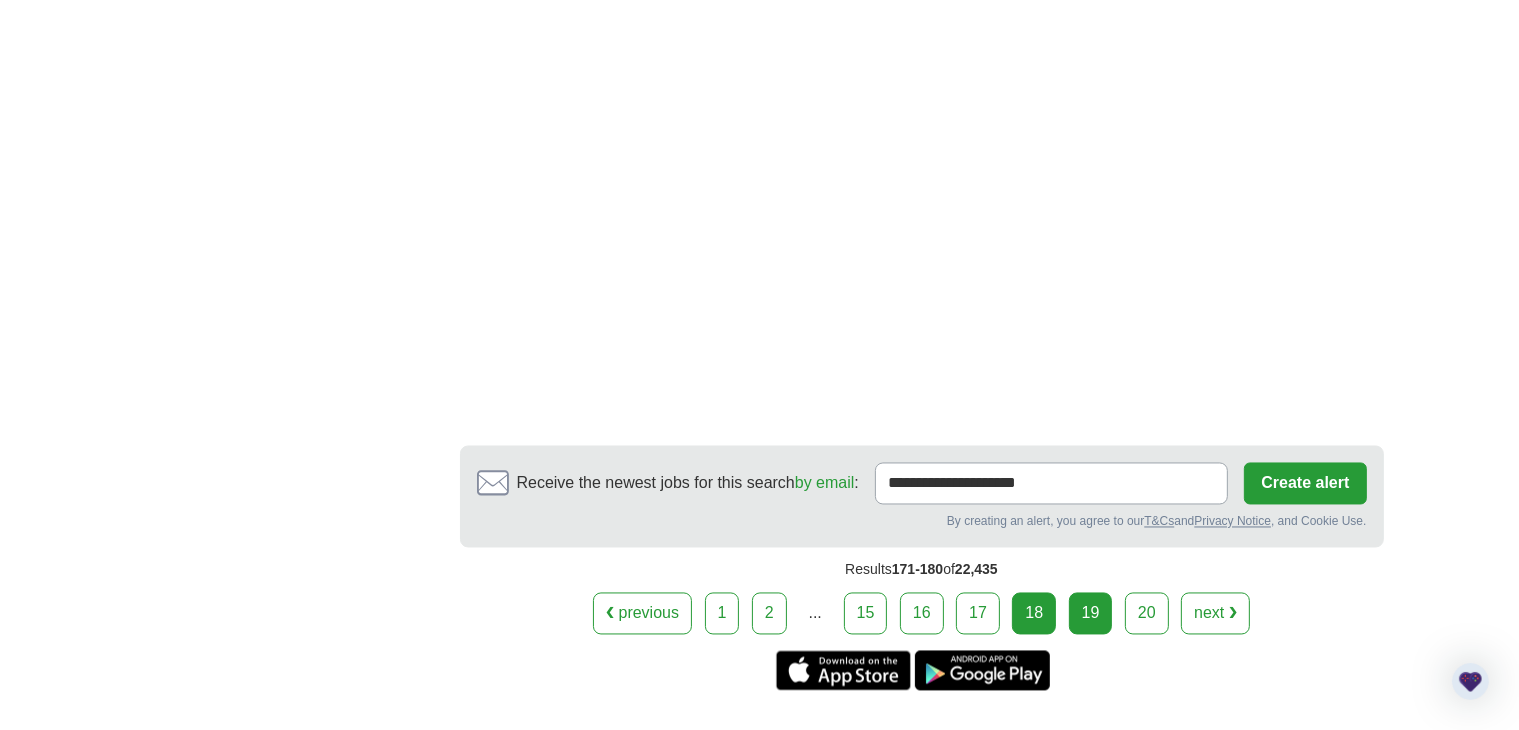 click on "19" at bounding box center [1091, 614] 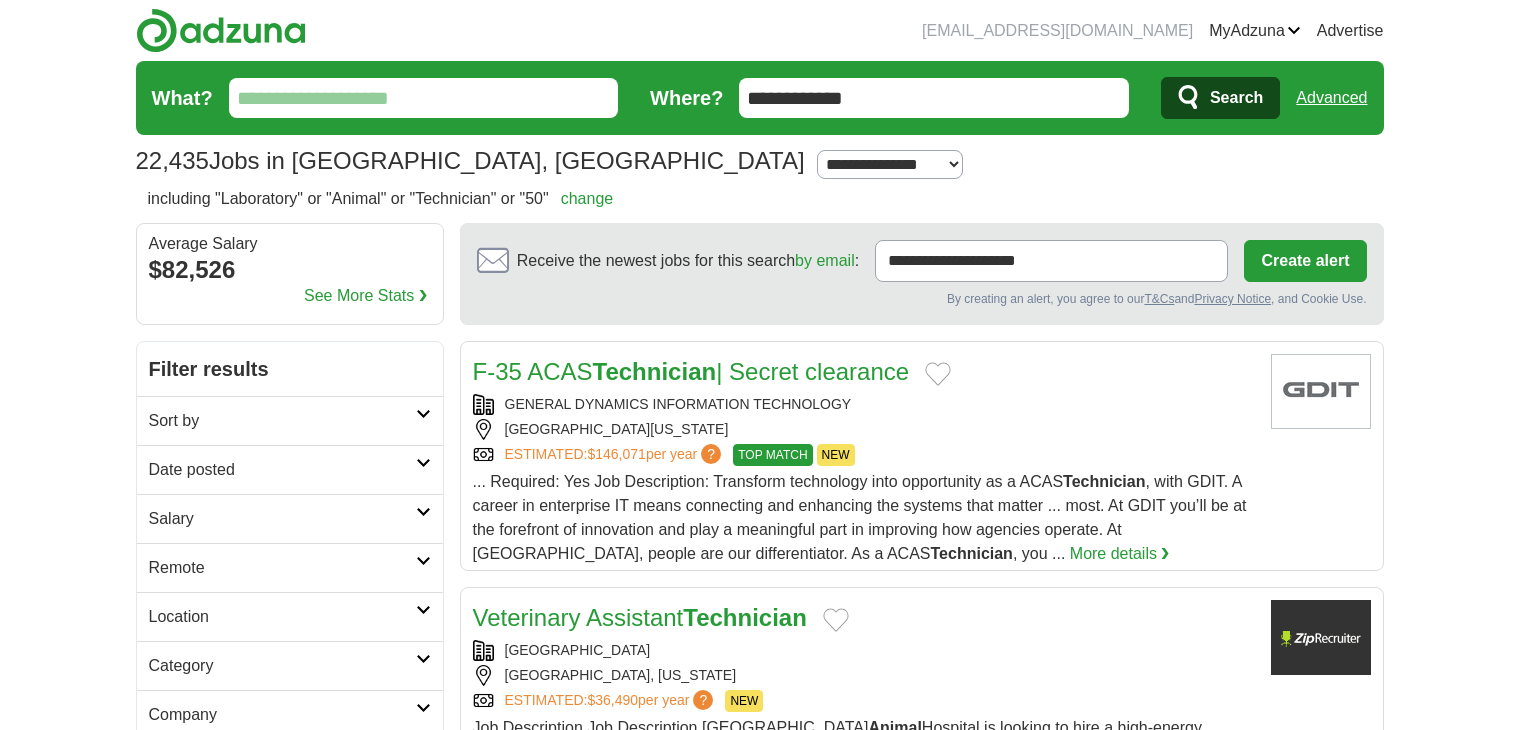 scroll, scrollTop: 0, scrollLeft: 0, axis: both 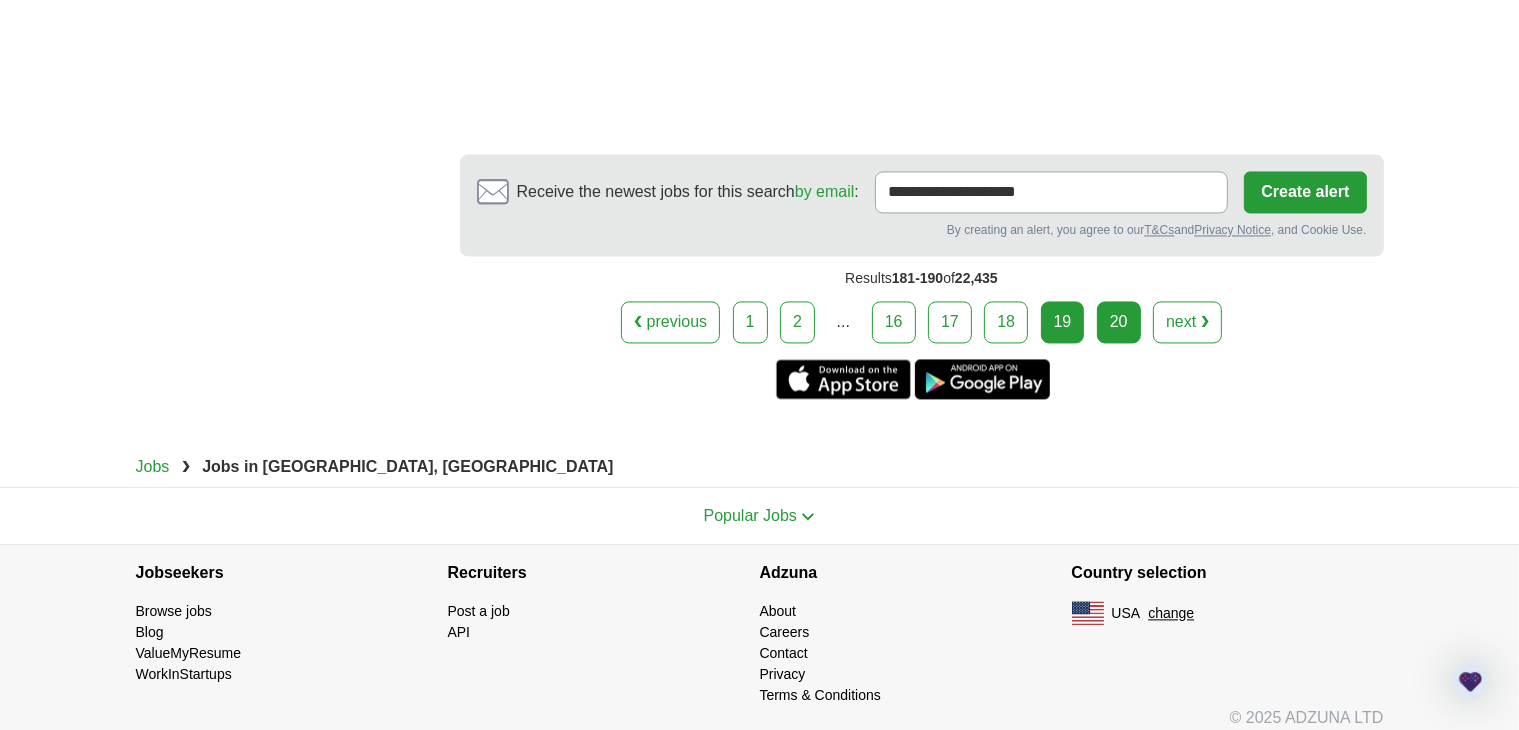 click on "20" at bounding box center (1119, 322) 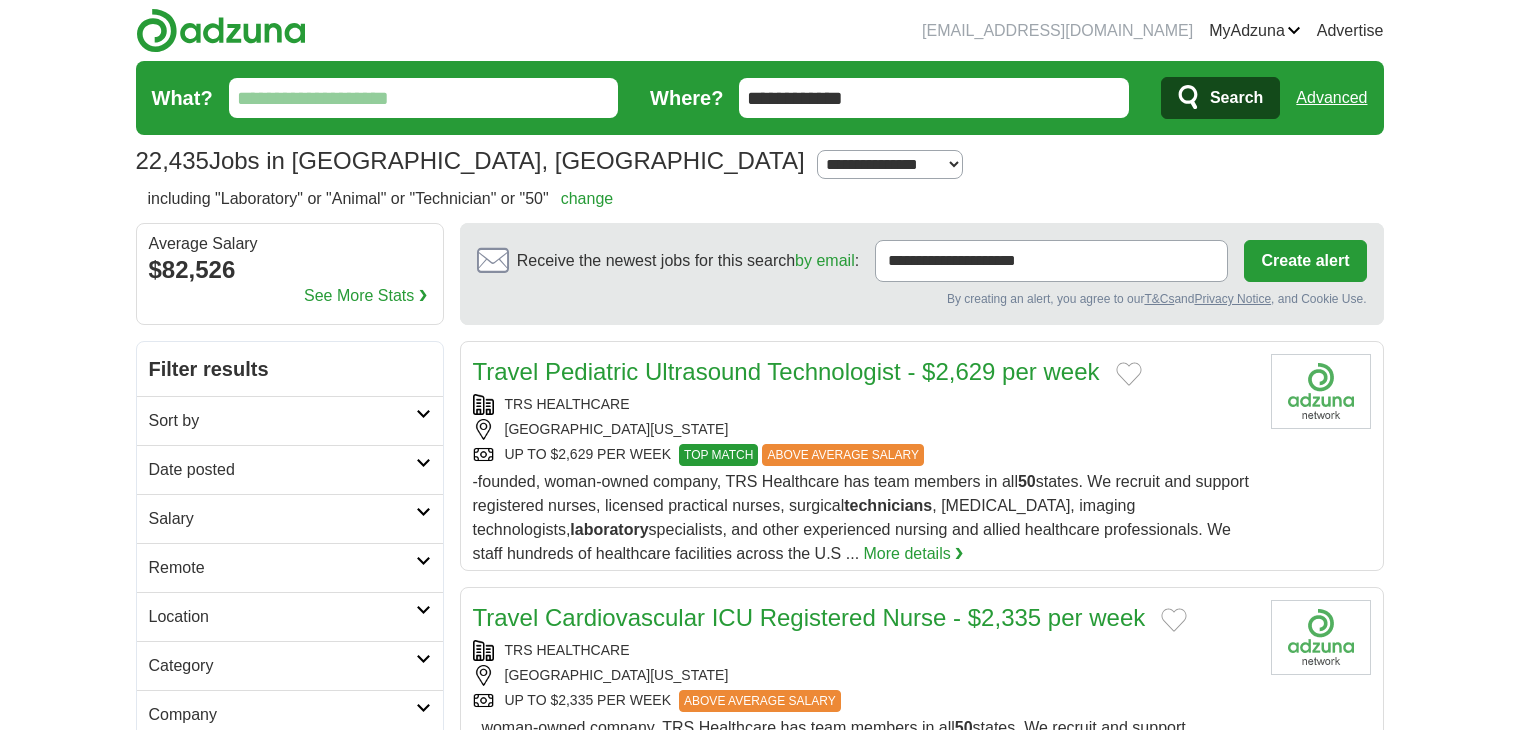 scroll, scrollTop: 0, scrollLeft: 0, axis: both 